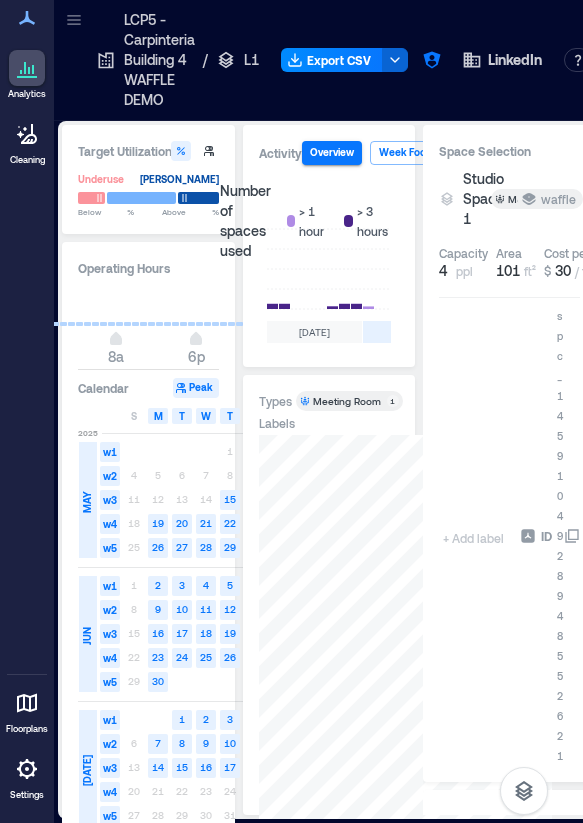 scroll, scrollTop: 0, scrollLeft: 0, axis: both 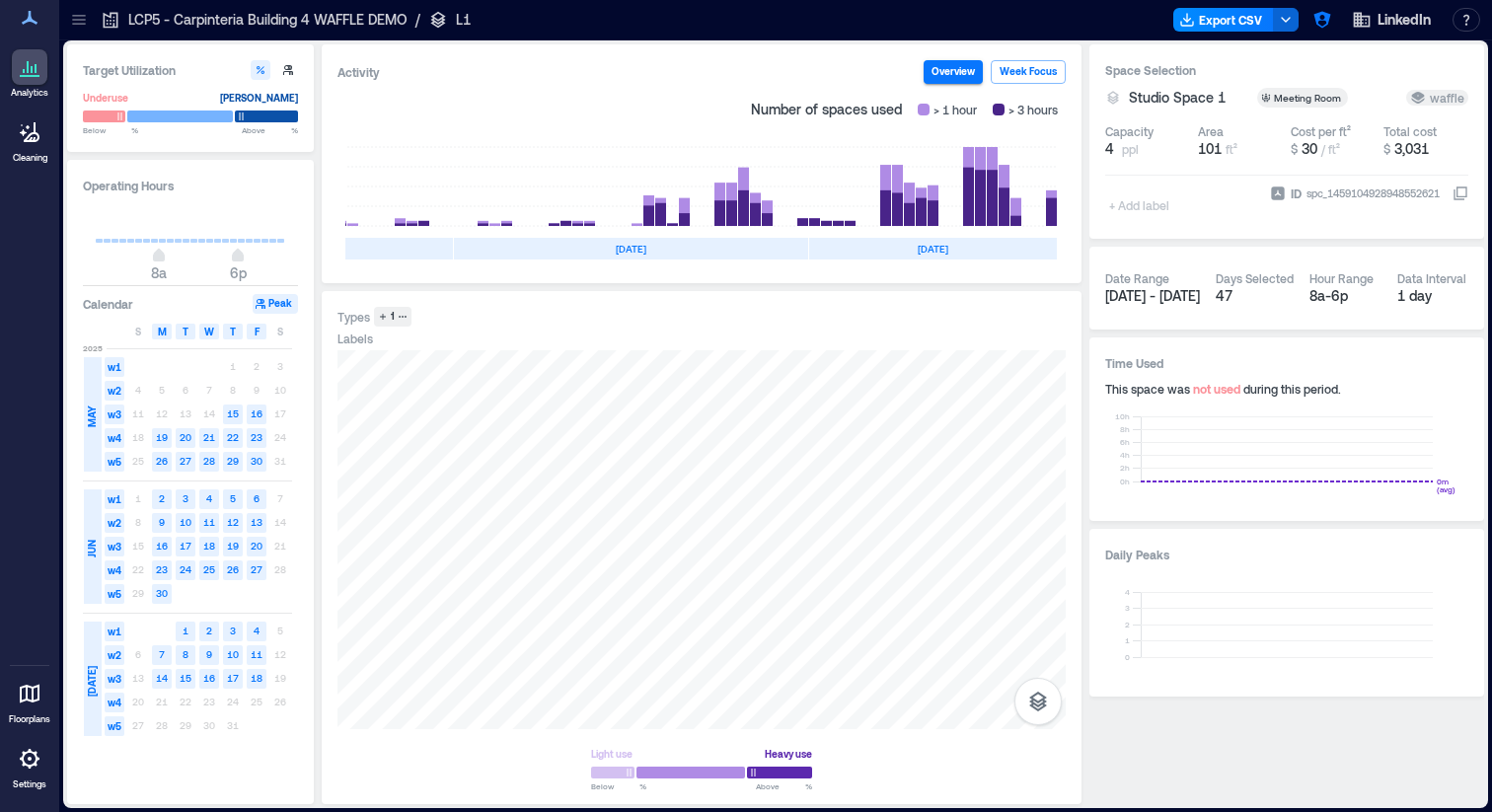 click 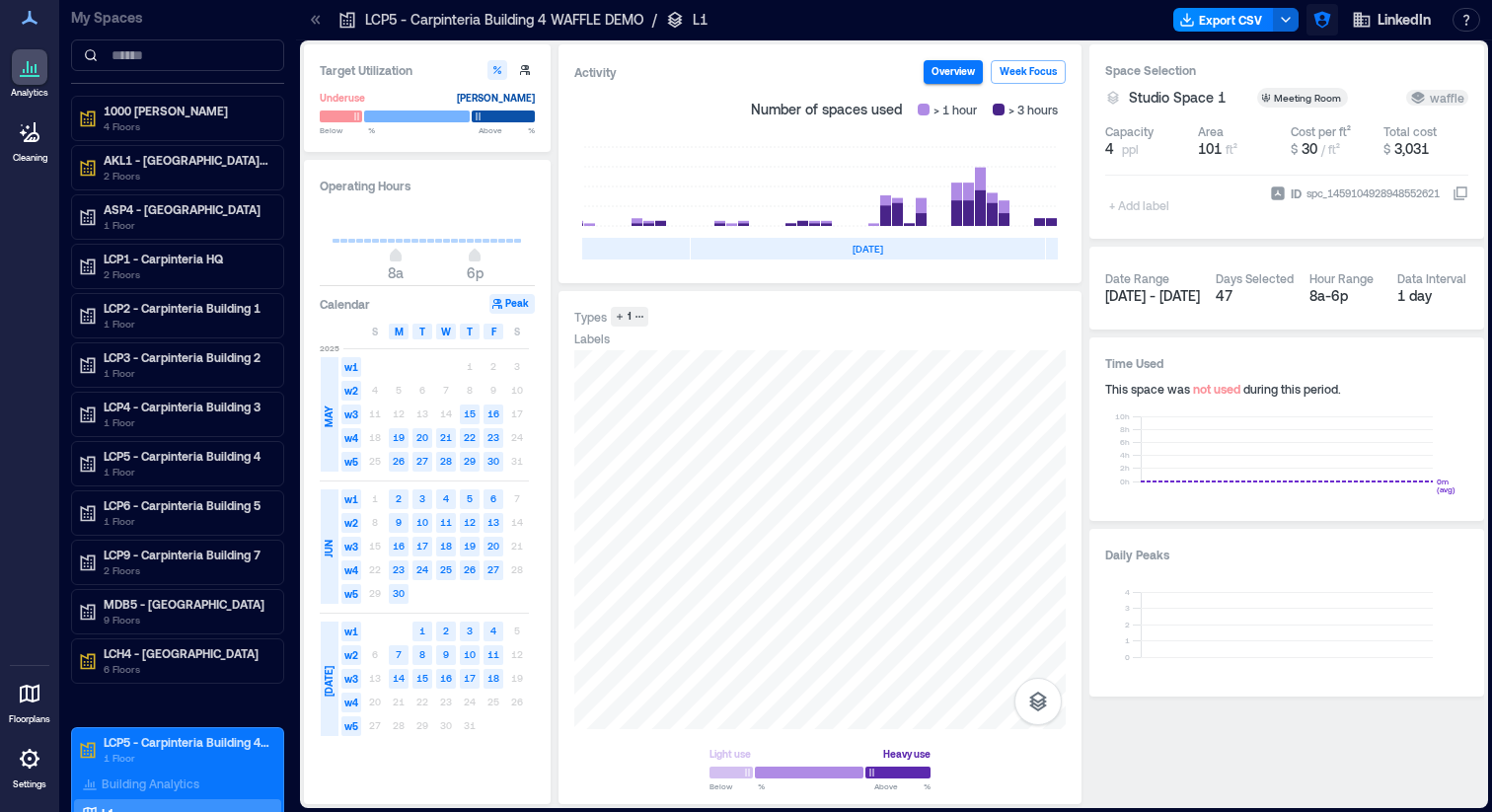 click at bounding box center [1322, 20] 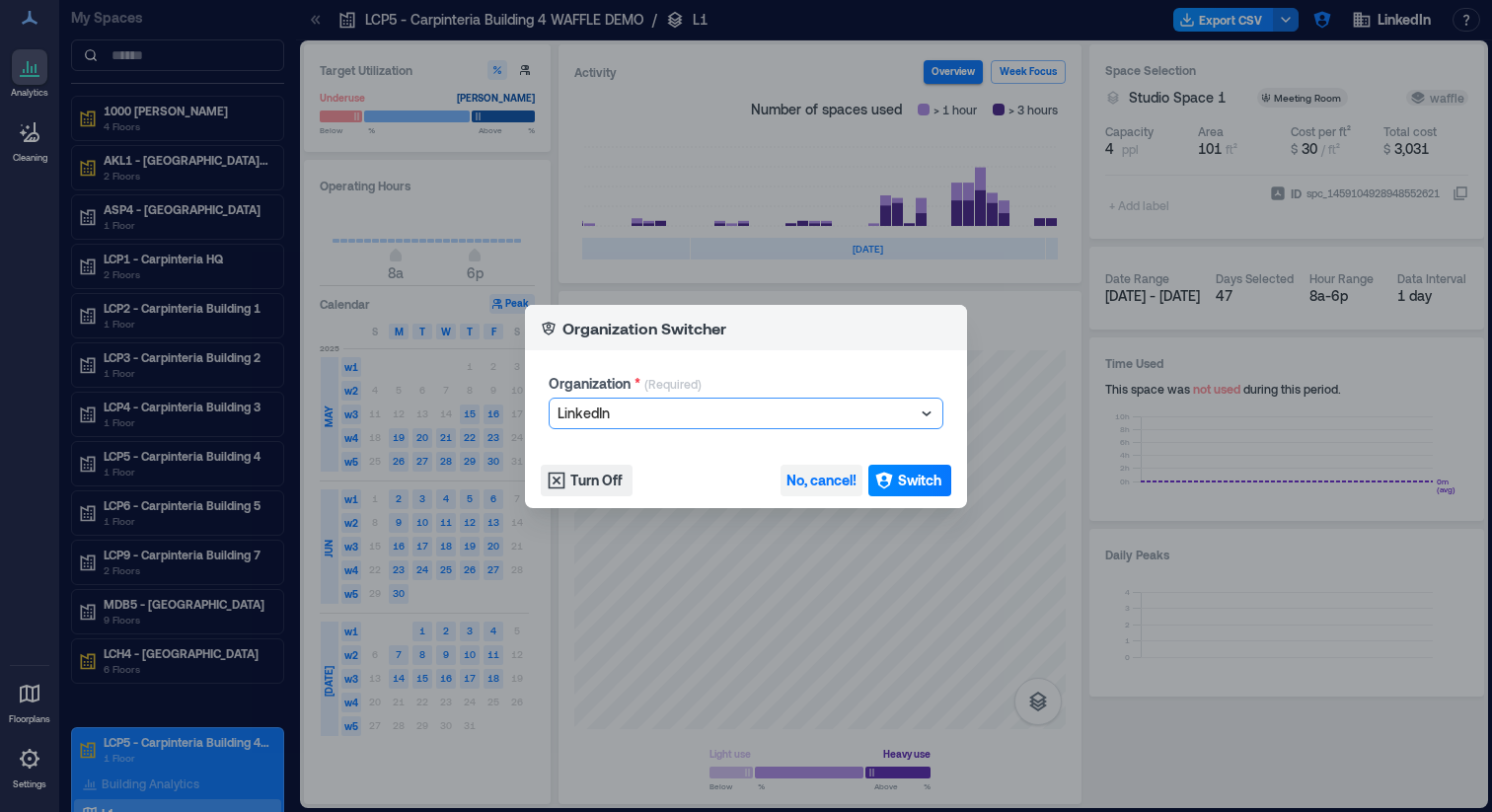 click on "No, cancel!" at bounding box center (821, 480) 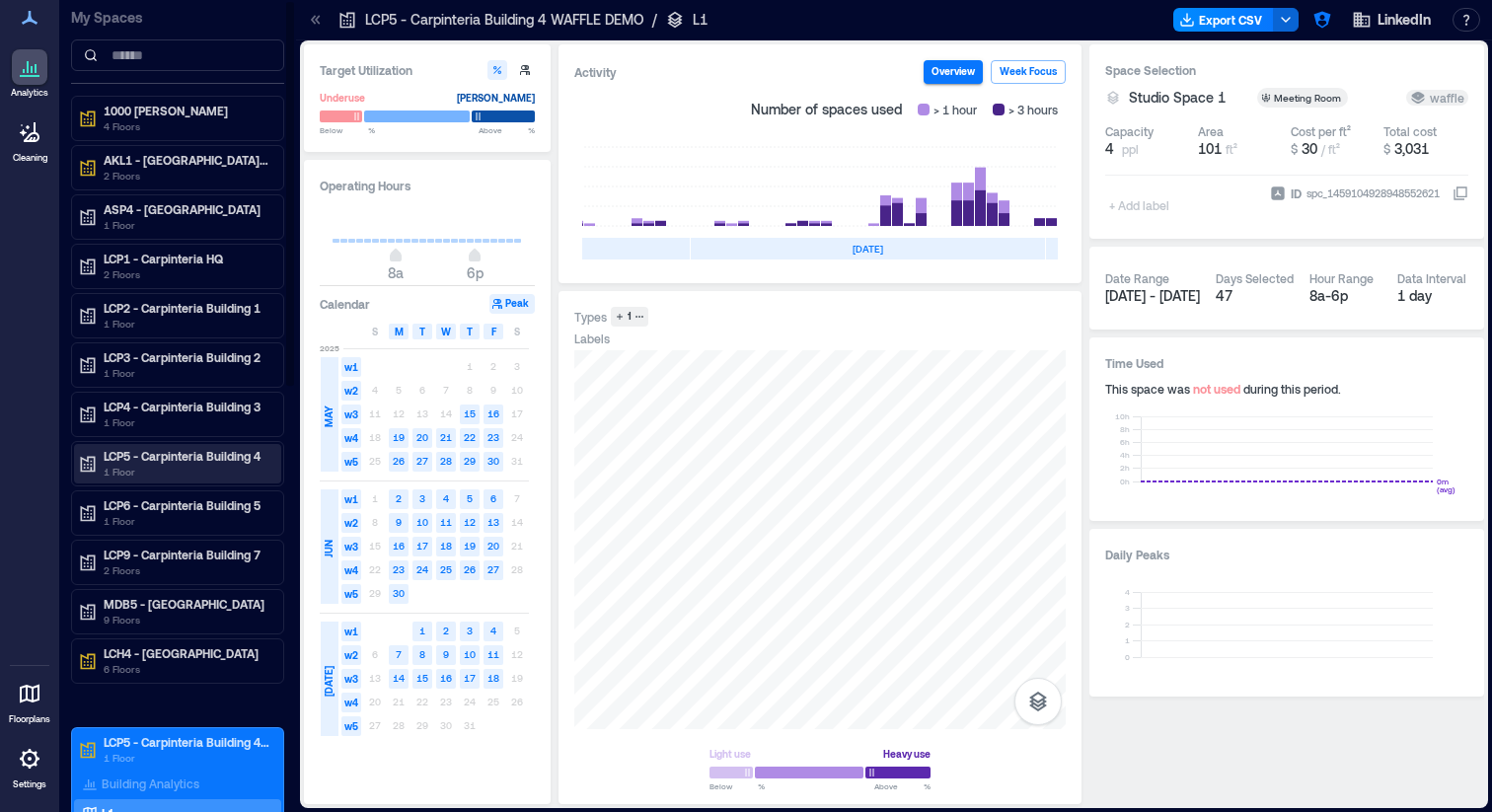 click on "1 Floor" at bounding box center [186, 472] 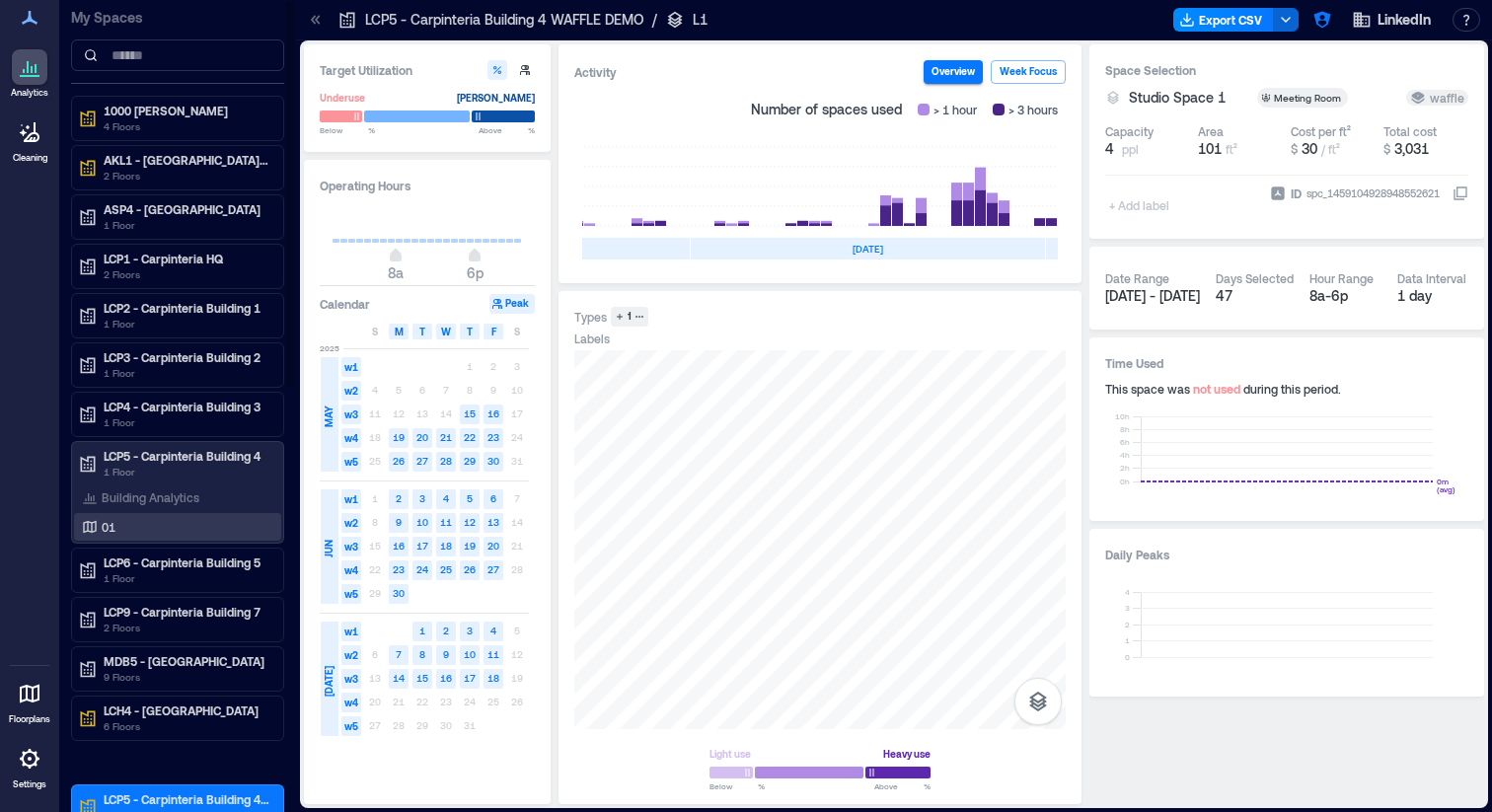 click on "01" at bounding box center (174, 527) 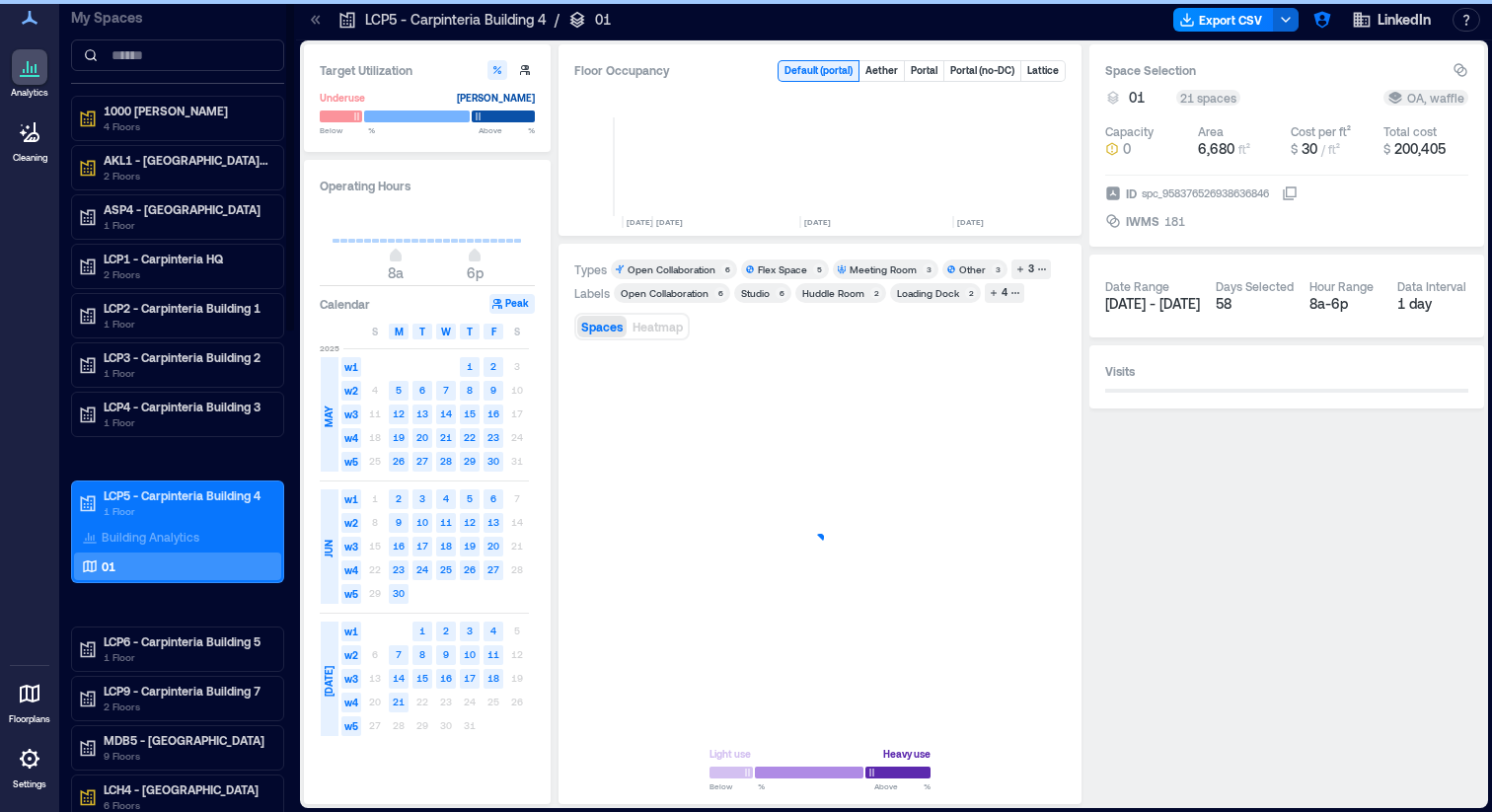 scroll, scrollTop: 0, scrollLeft: 4495, axis: horizontal 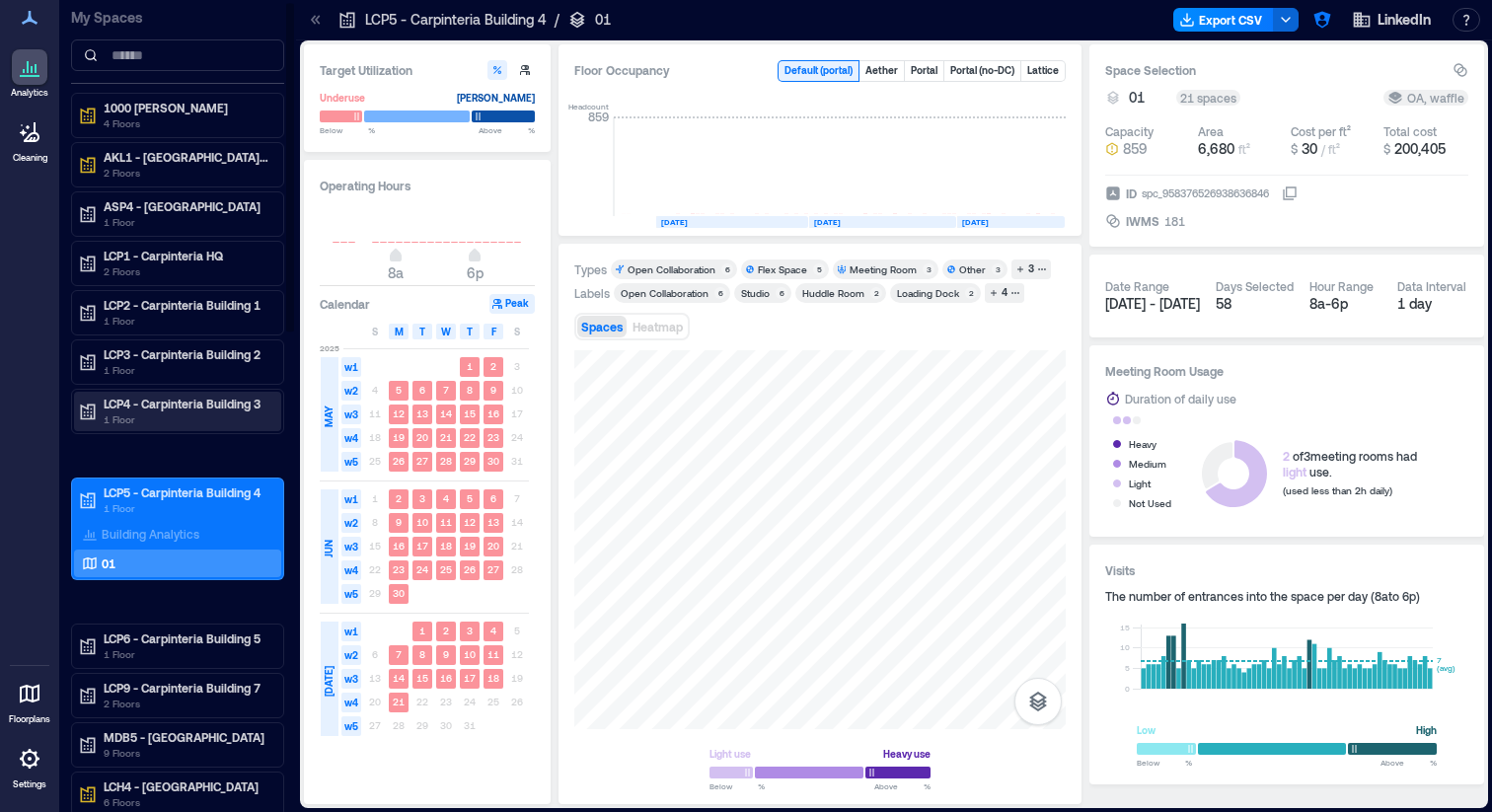 click on "LCP4 - Carpinteria Building 3 1 Floor" at bounding box center (178, 411) 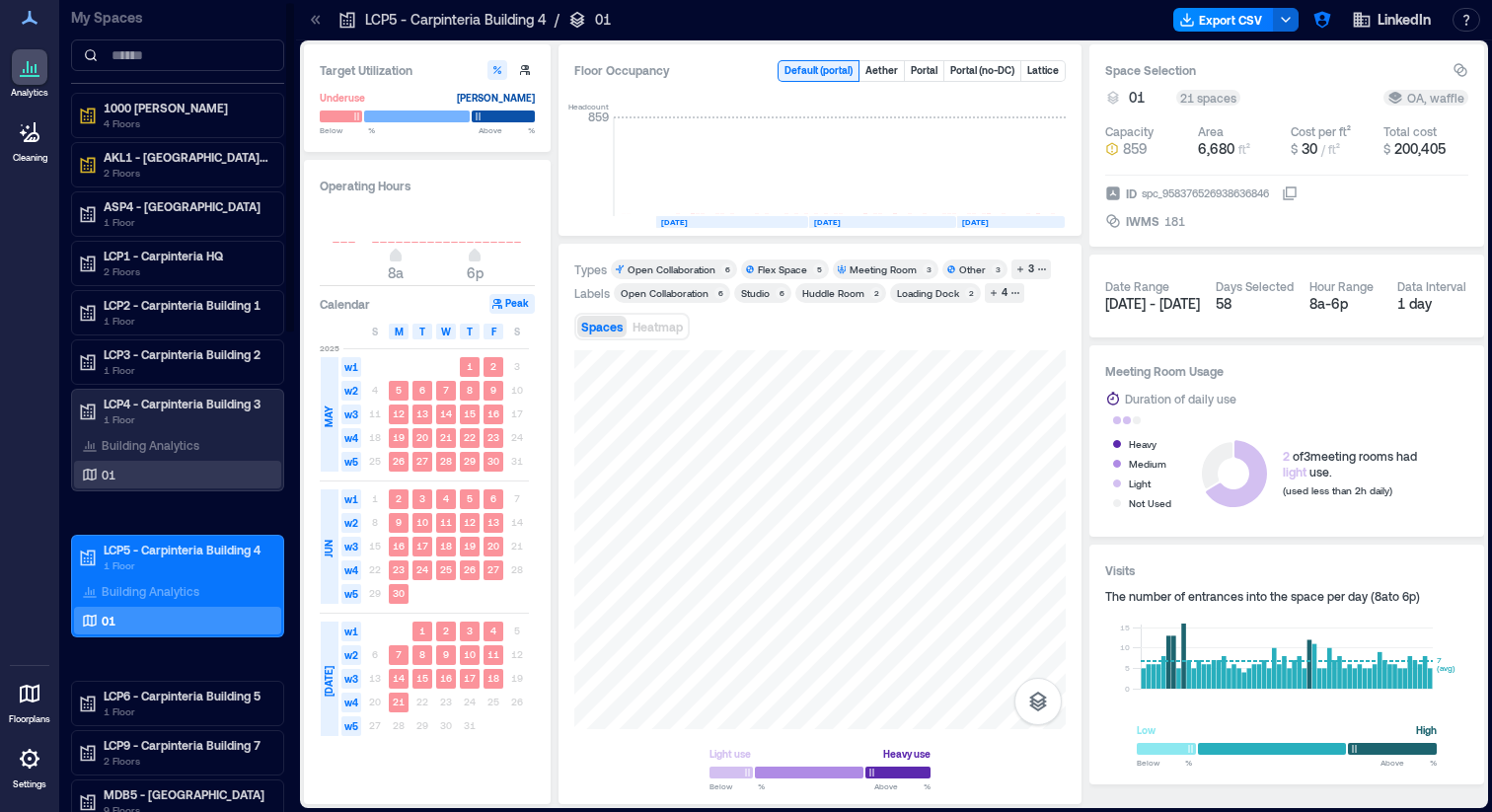 click on "01" at bounding box center [174, 475] 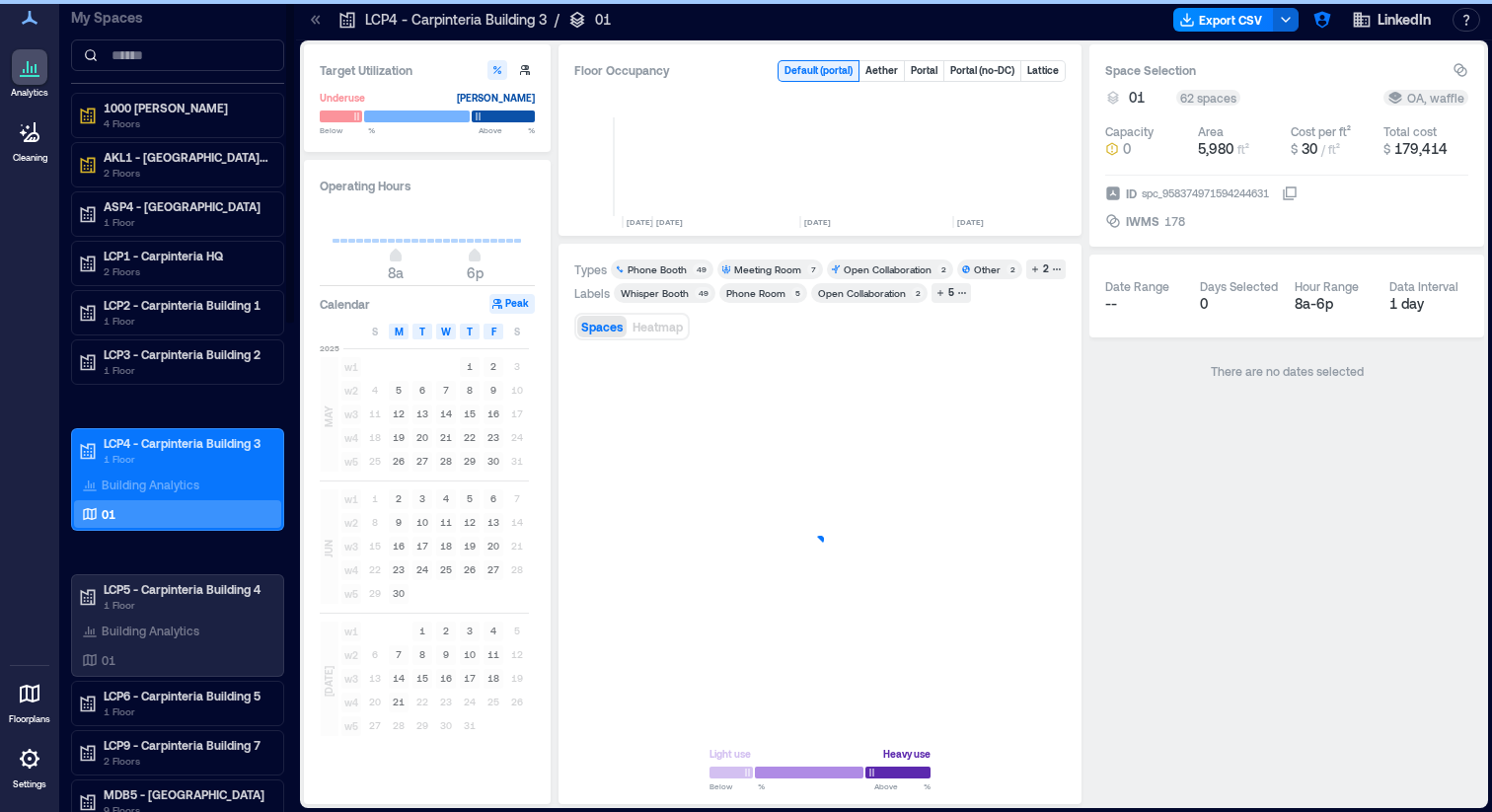 scroll, scrollTop: 0, scrollLeft: 4495, axis: horizontal 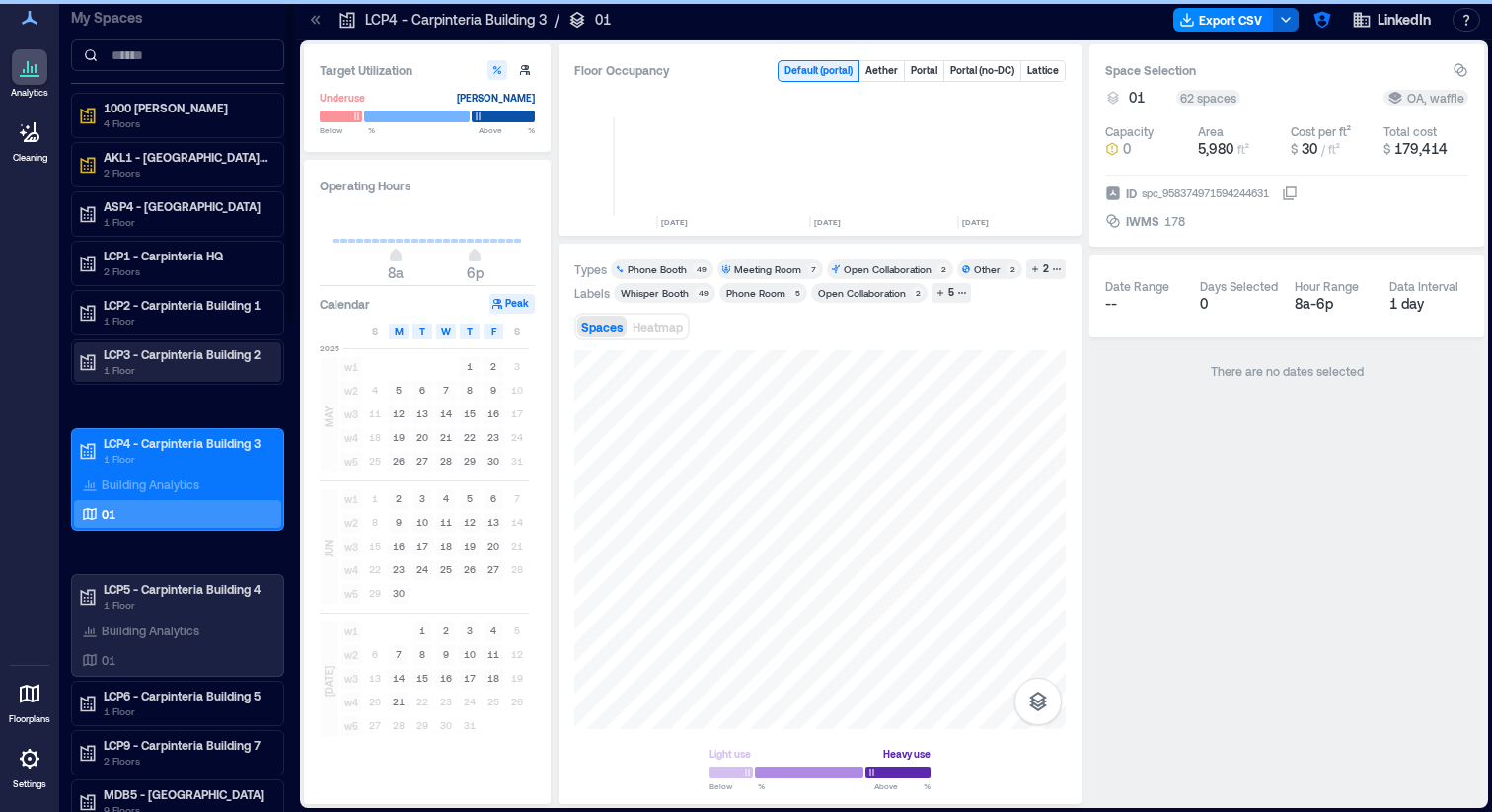 click on "LCP3 - Carpinteria Building 2" at bounding box center [186, 354] 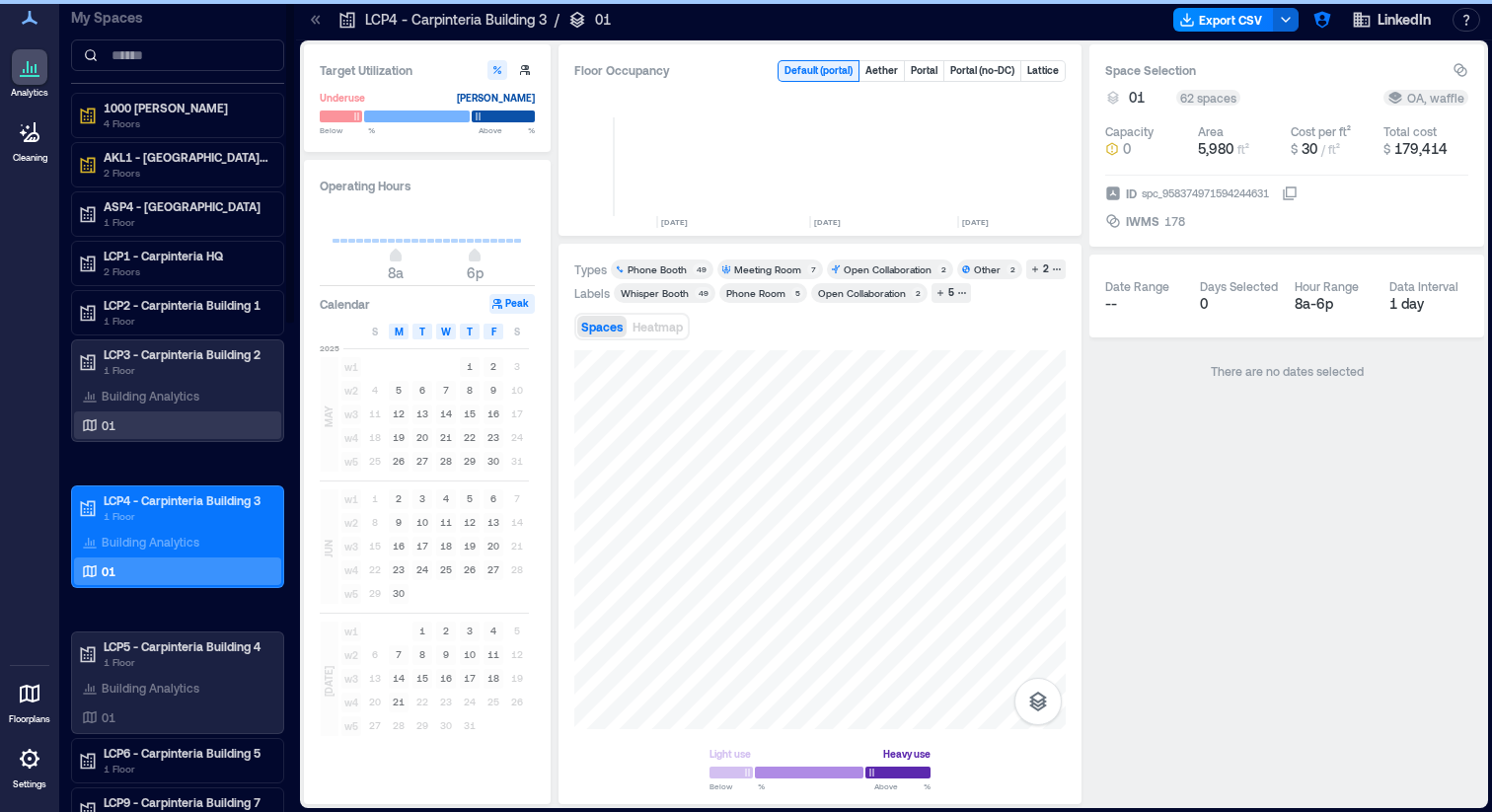 click on "01" at bounding box center [174, 425] 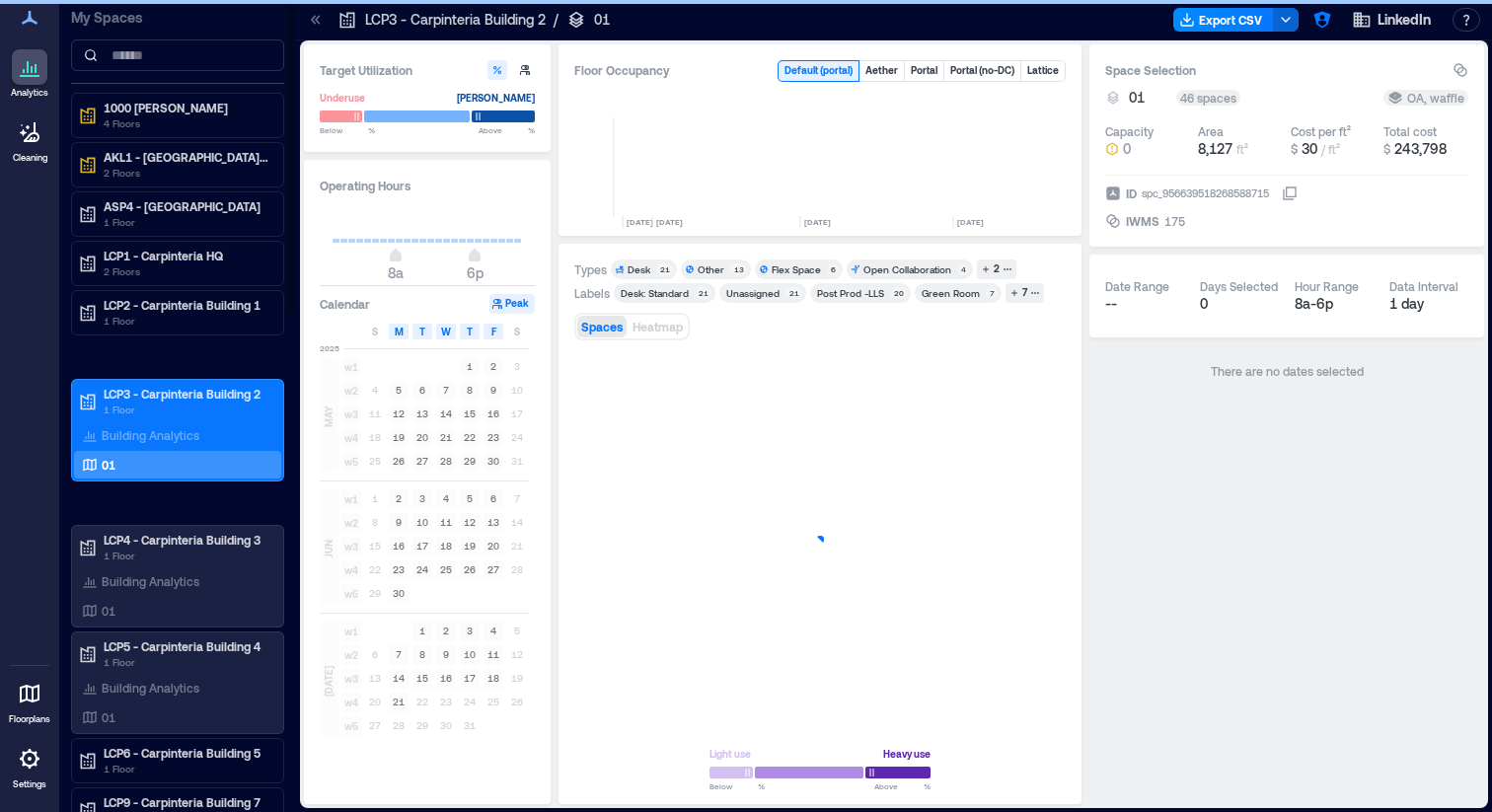 scroll, scrollTop: 0, scrollLeft: 4495, axis: horizontal 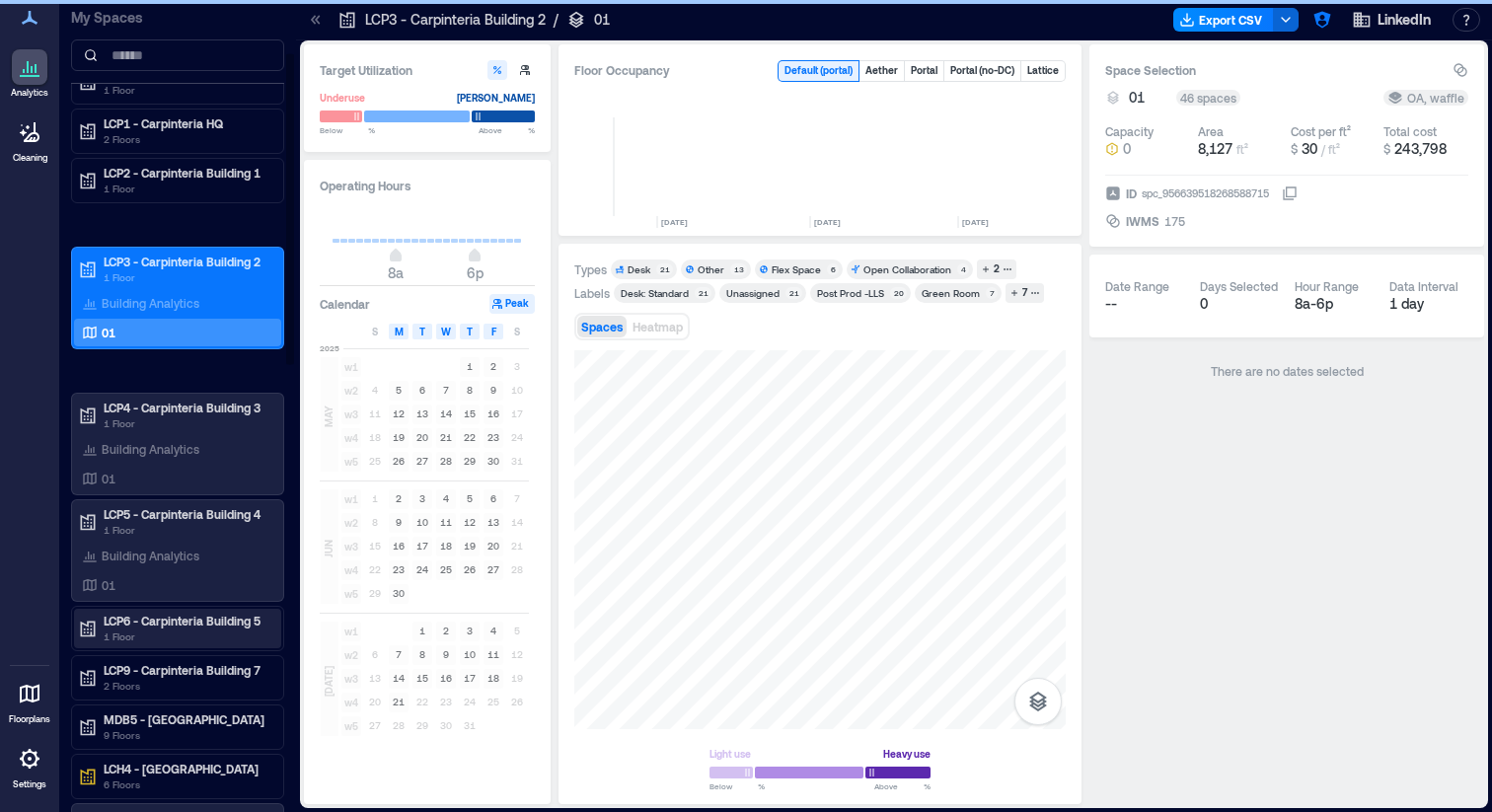 click on "1 Floor" at bounding box center [186, 636] 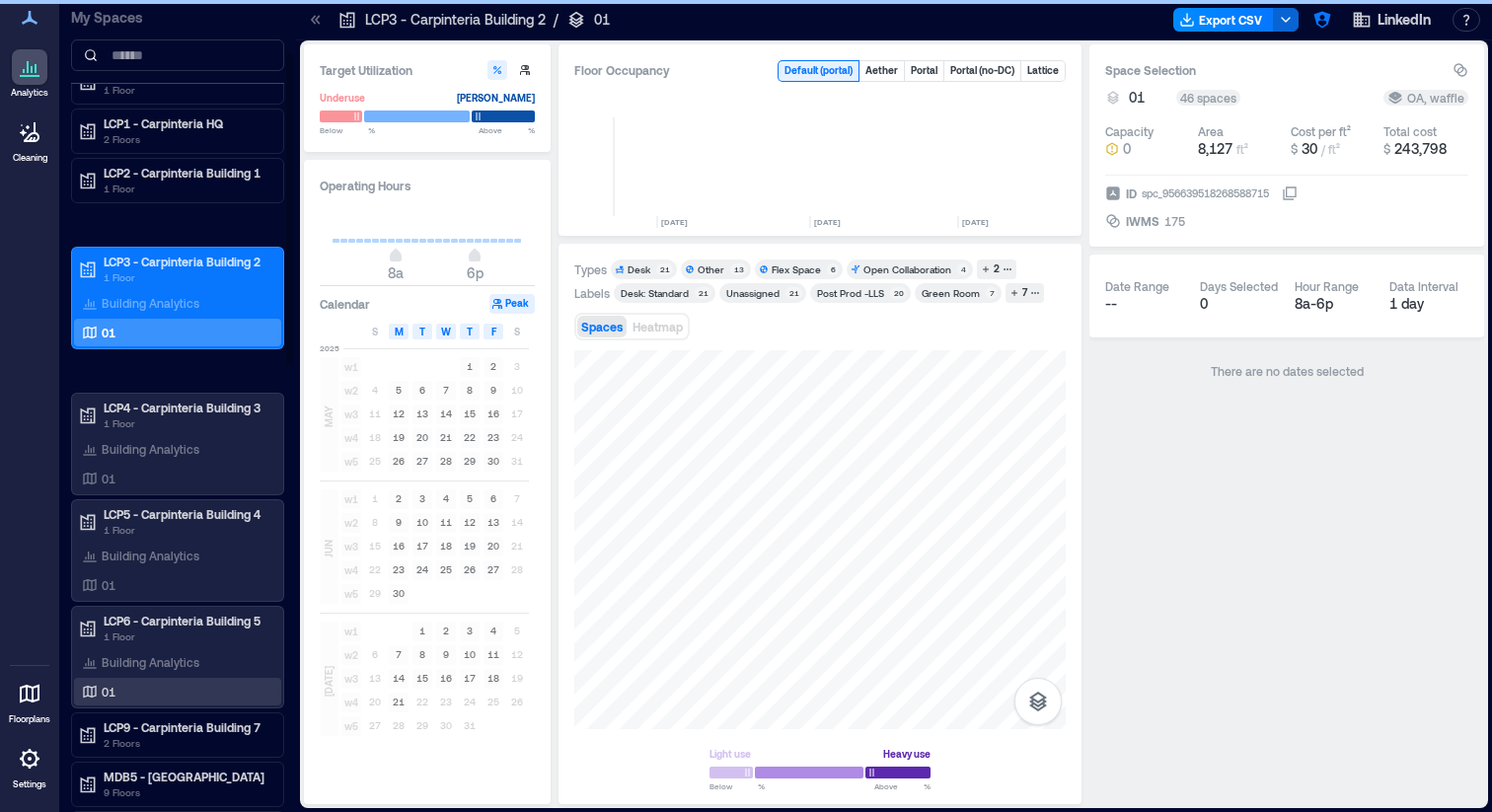 click on "01" at bounding box center (174, 692) 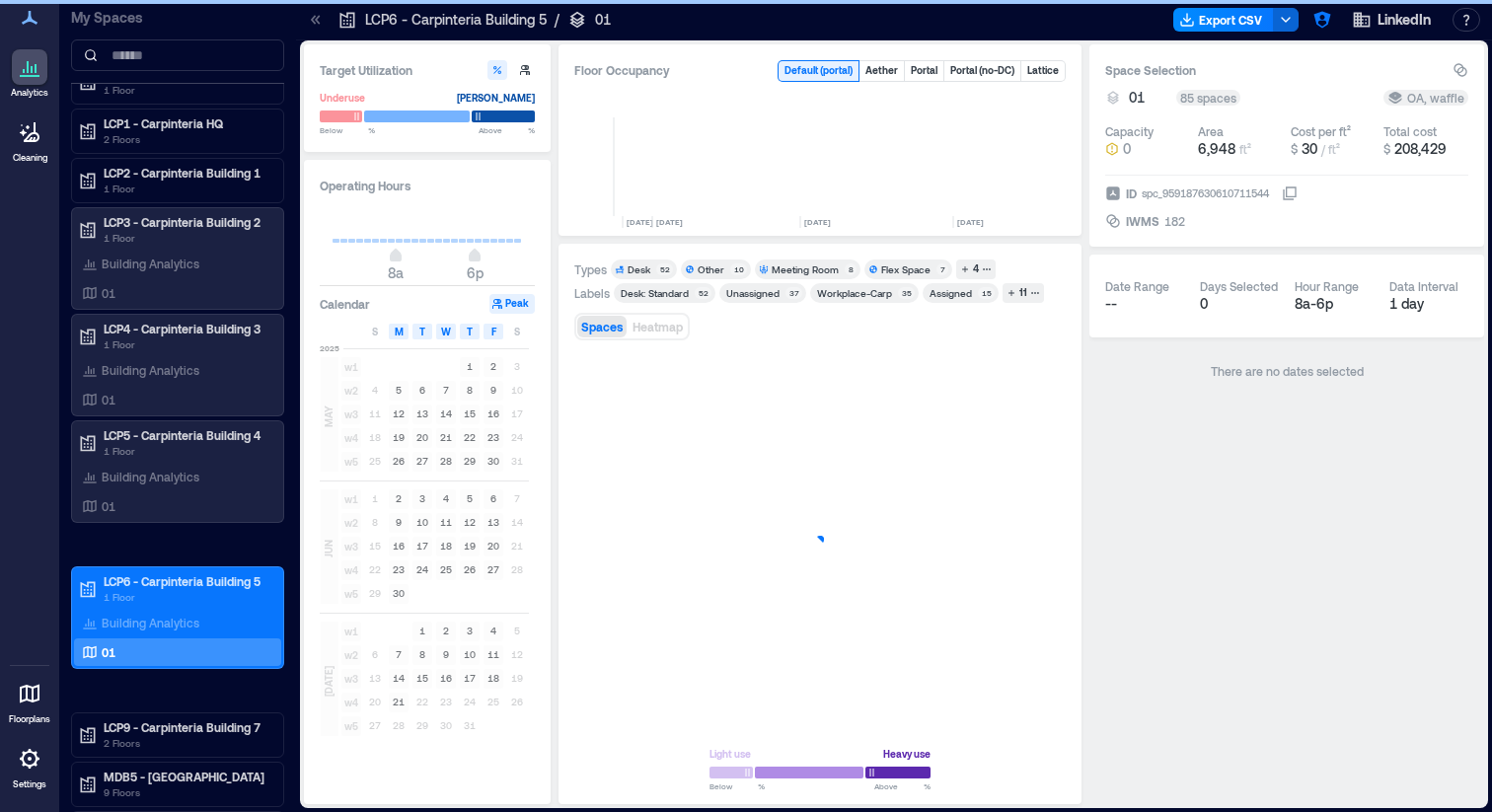 scroll, scrollTop: 0, scrollLeft: 4495, axis: horizontal 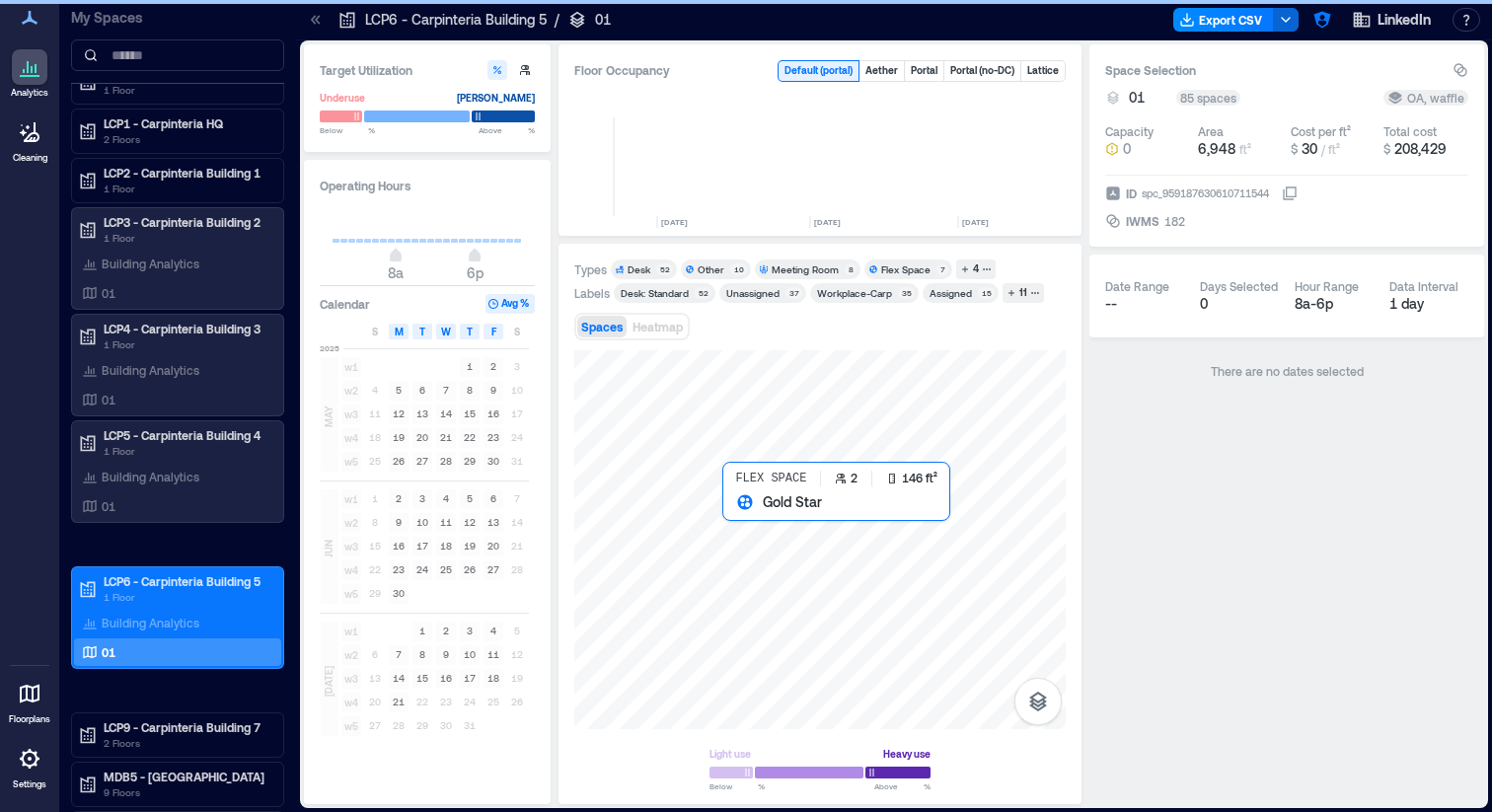 click at bounding box center [820, 540] 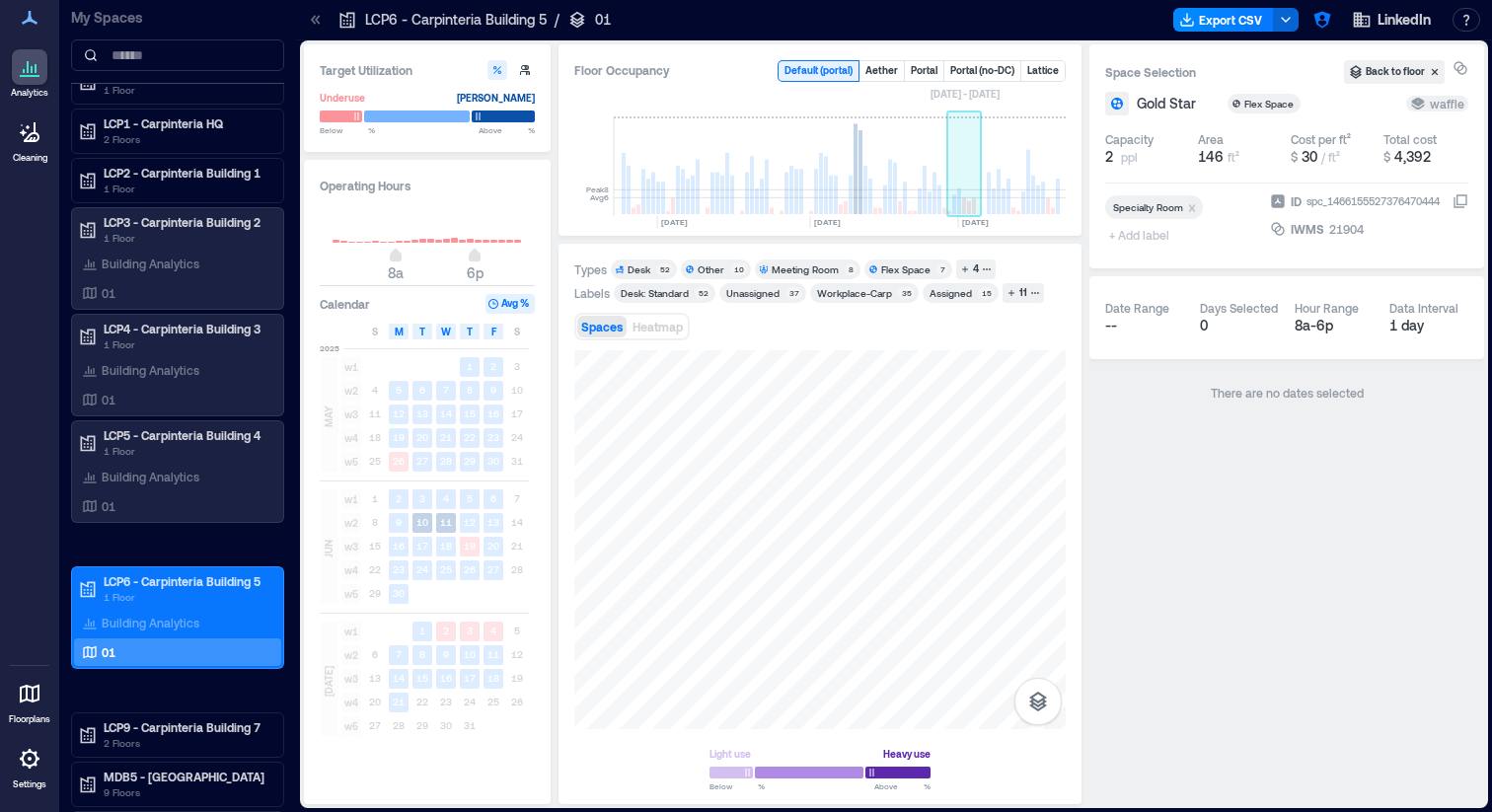 click 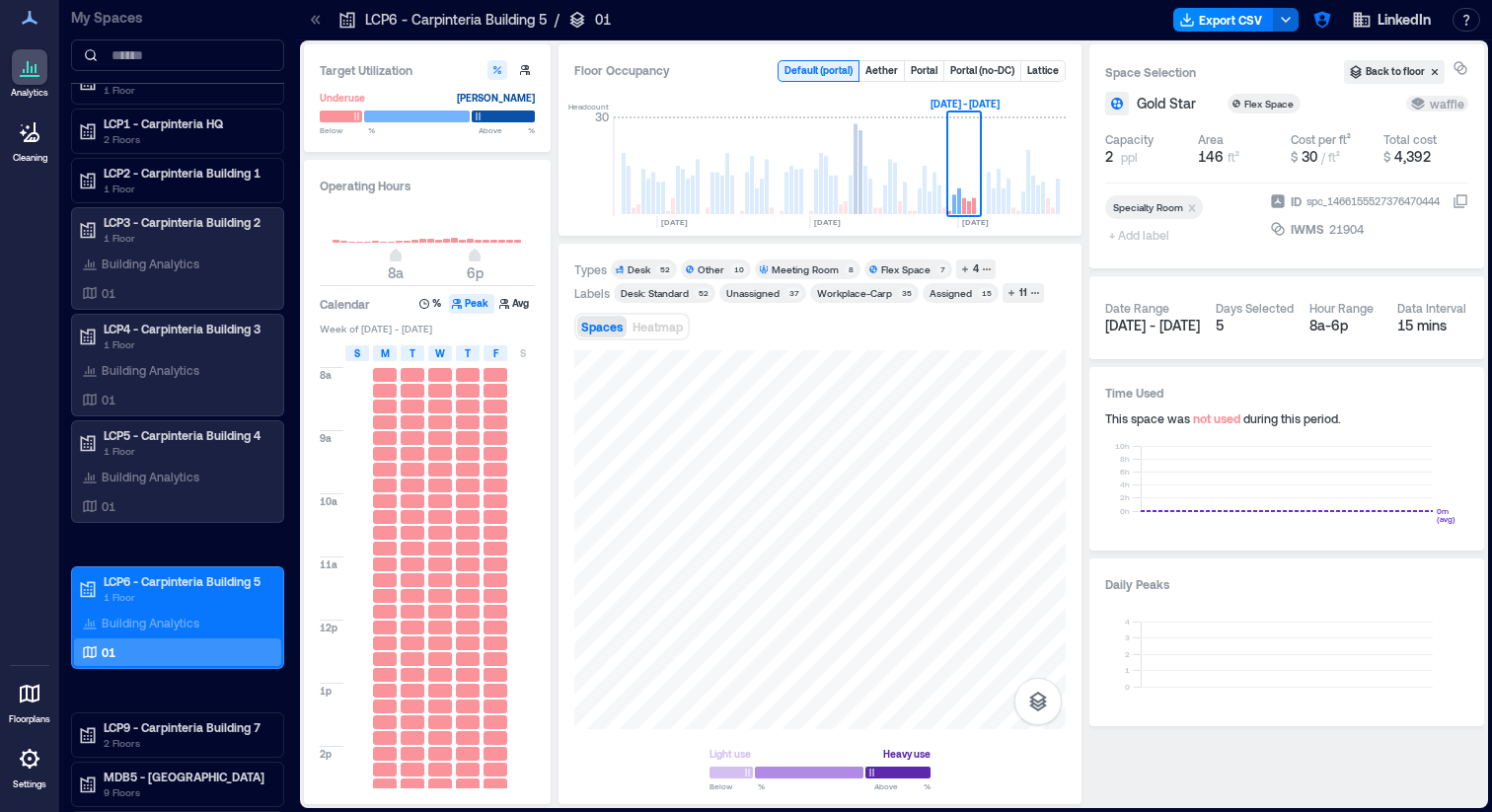 click on "S" at bounding box center [357, 353] 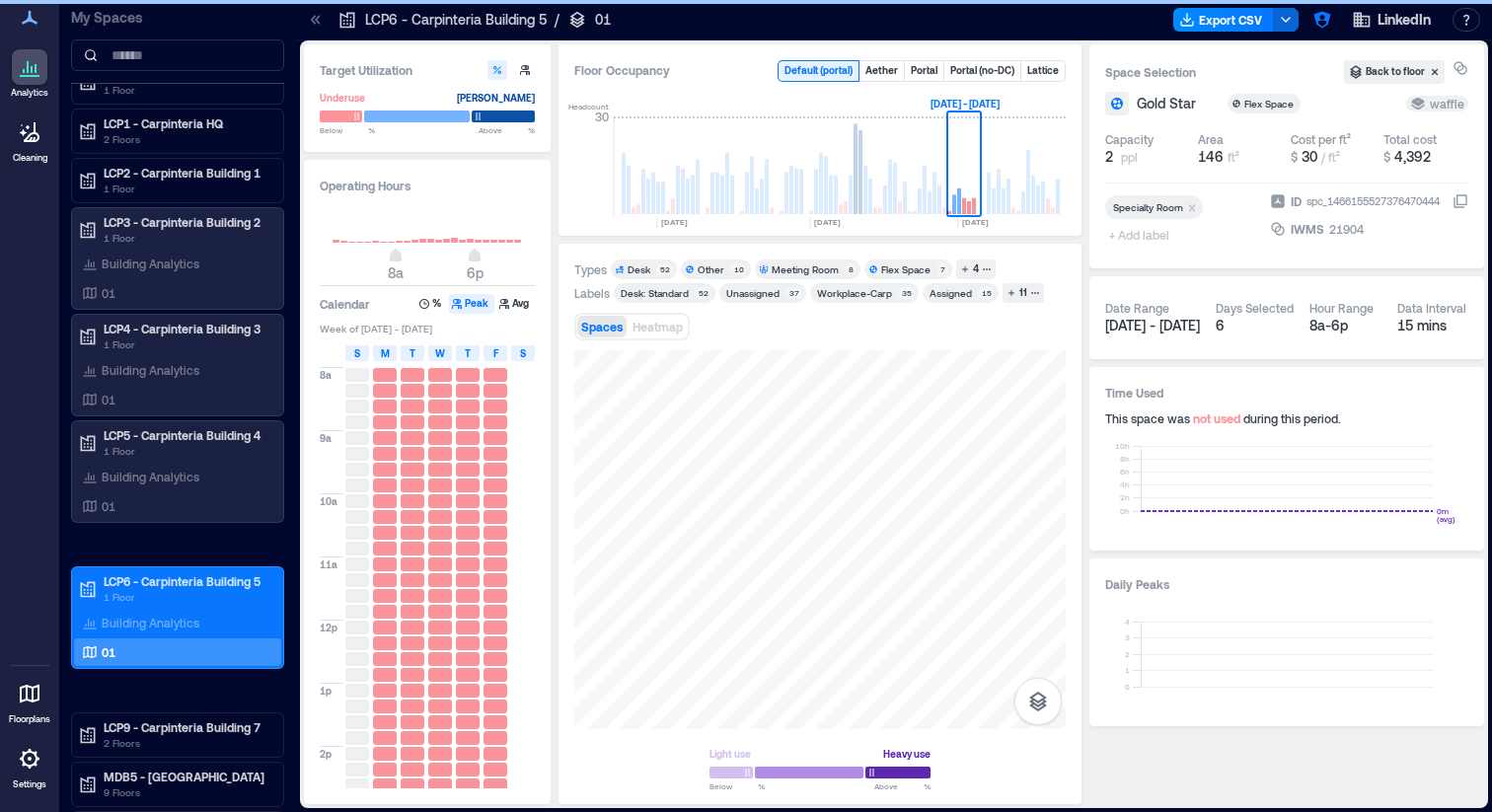 click on "S" at bounding box center (523, 353) 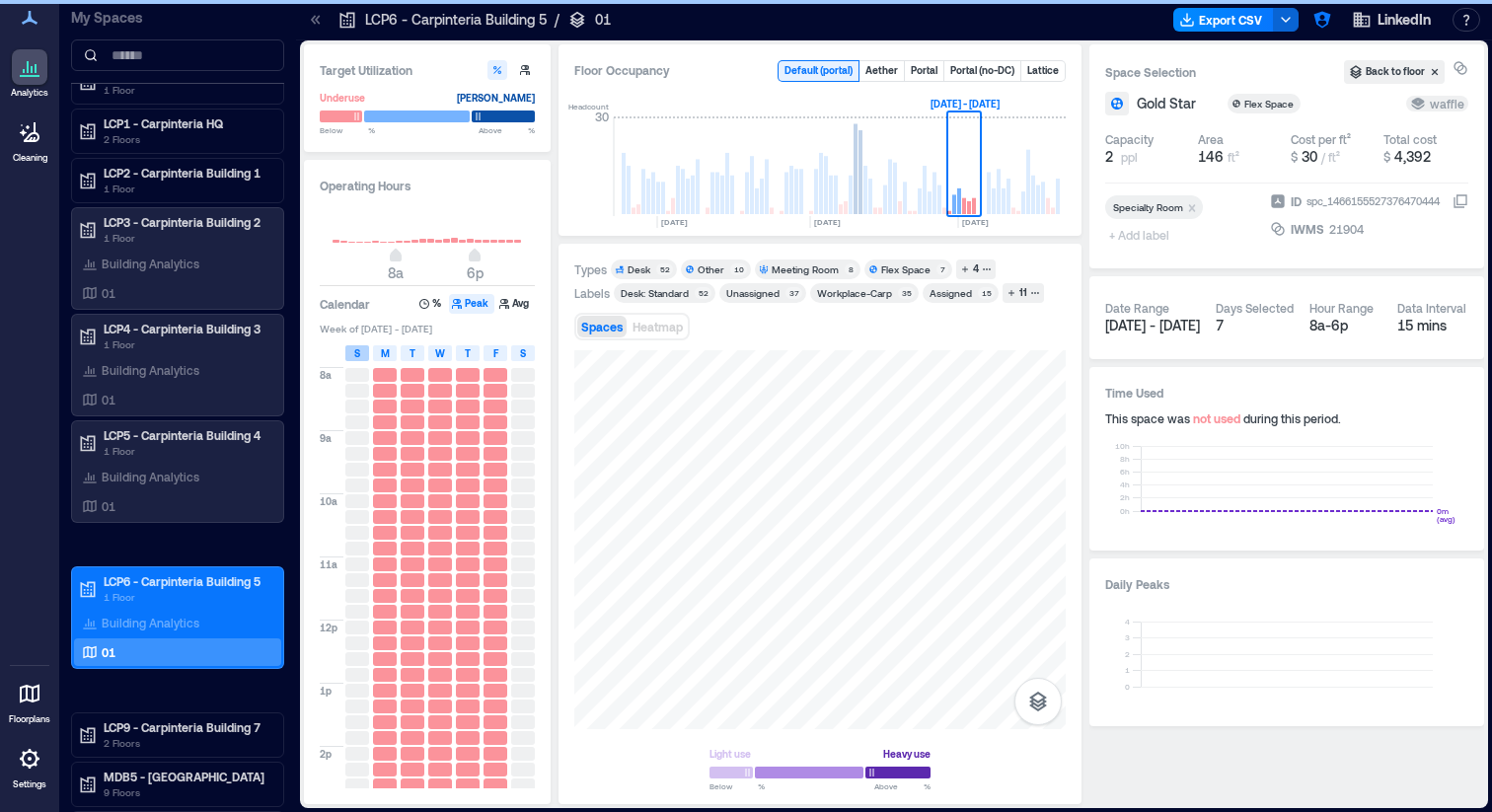 click on "S" at bounding box center (357, 353) 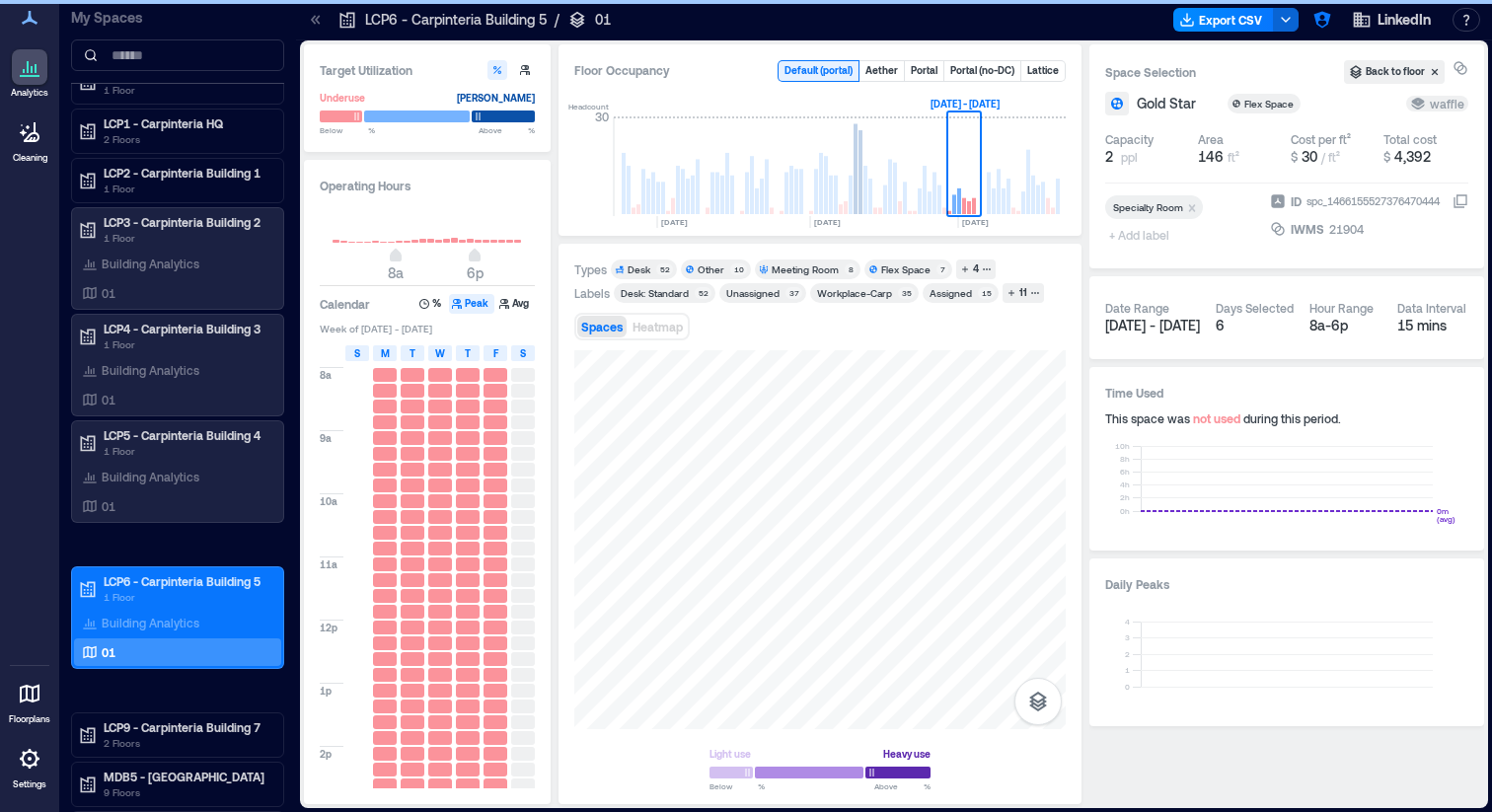 click on "S" at bounding box center (357, 353) 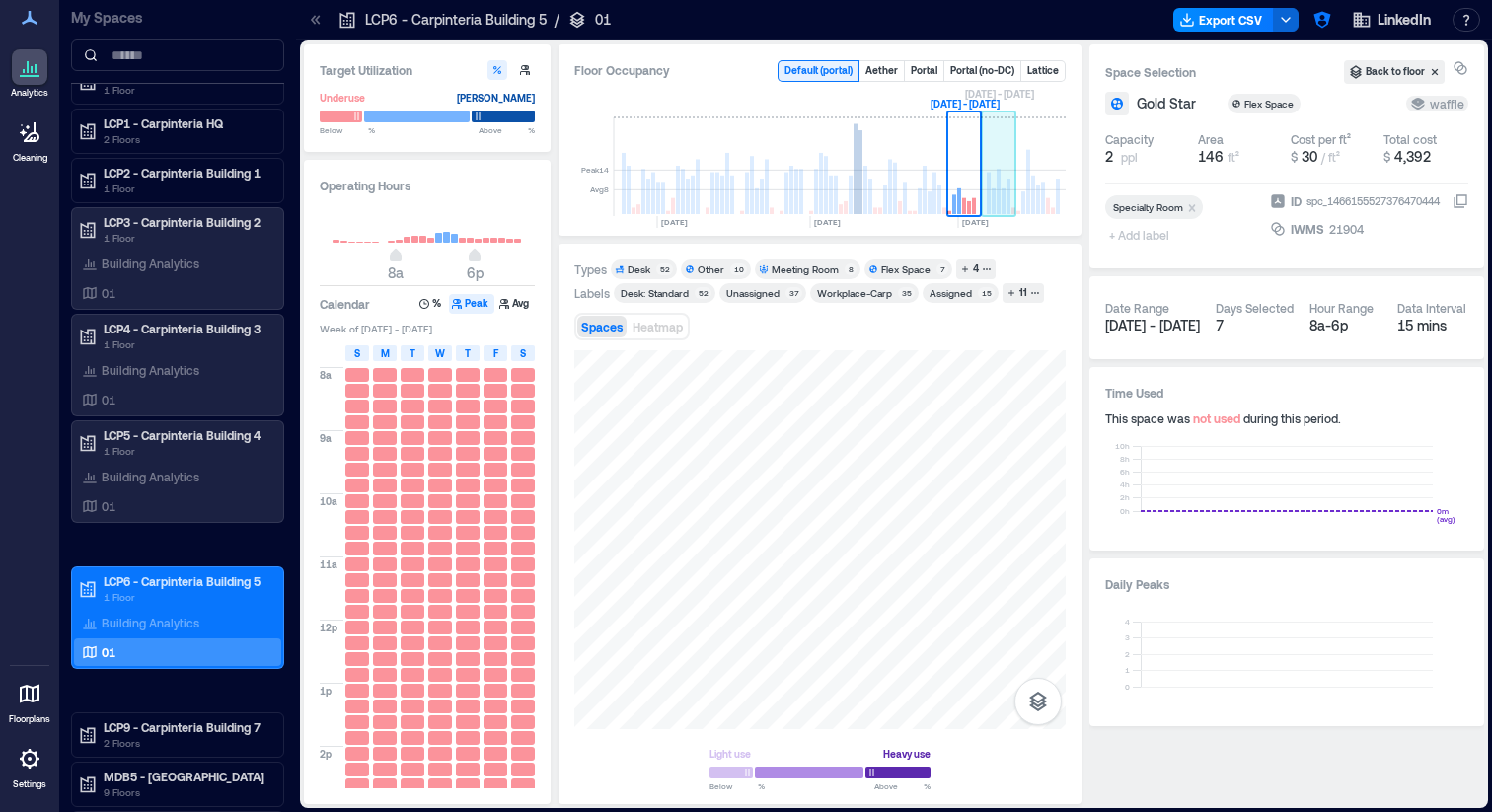 click 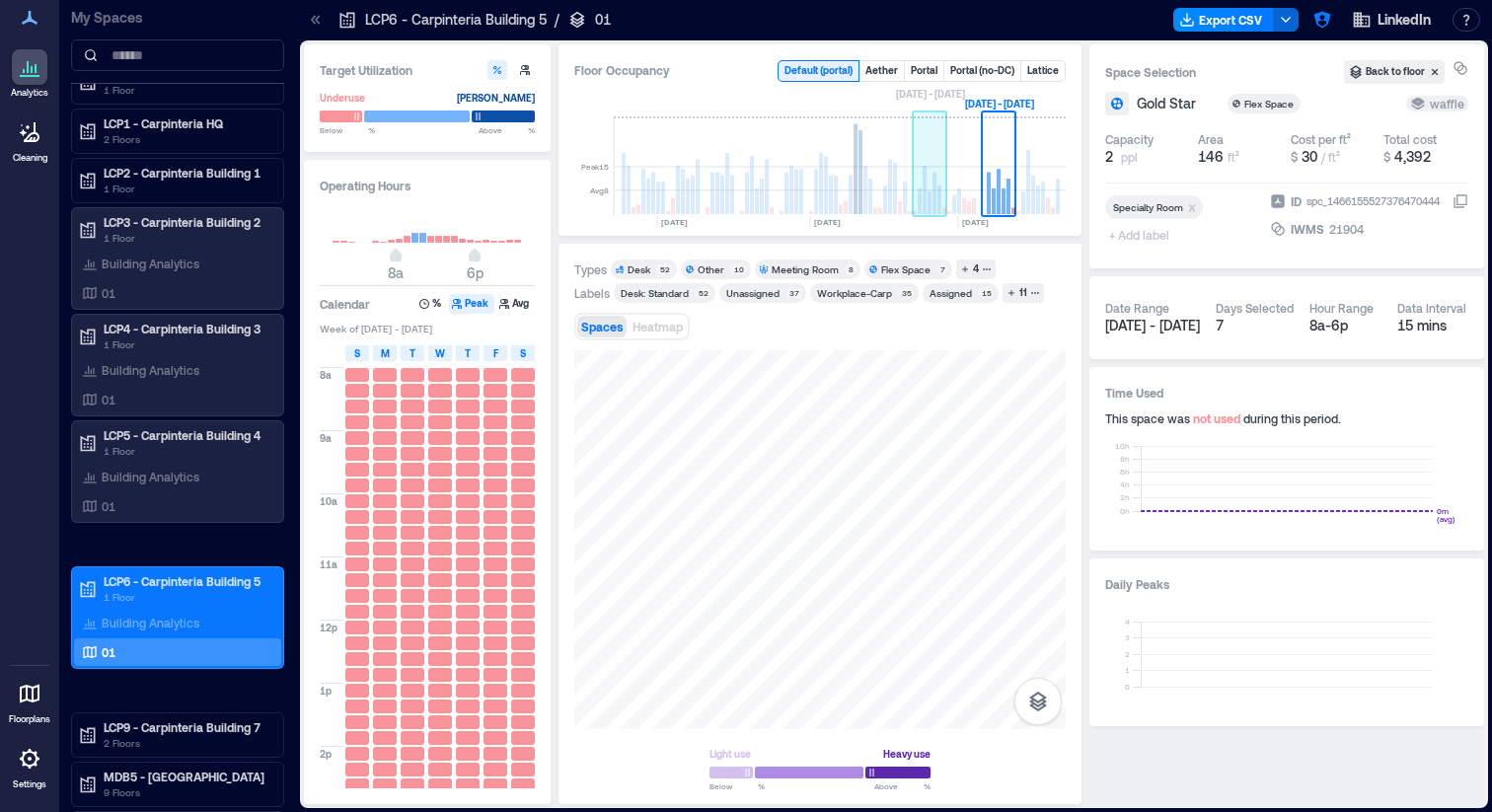 click 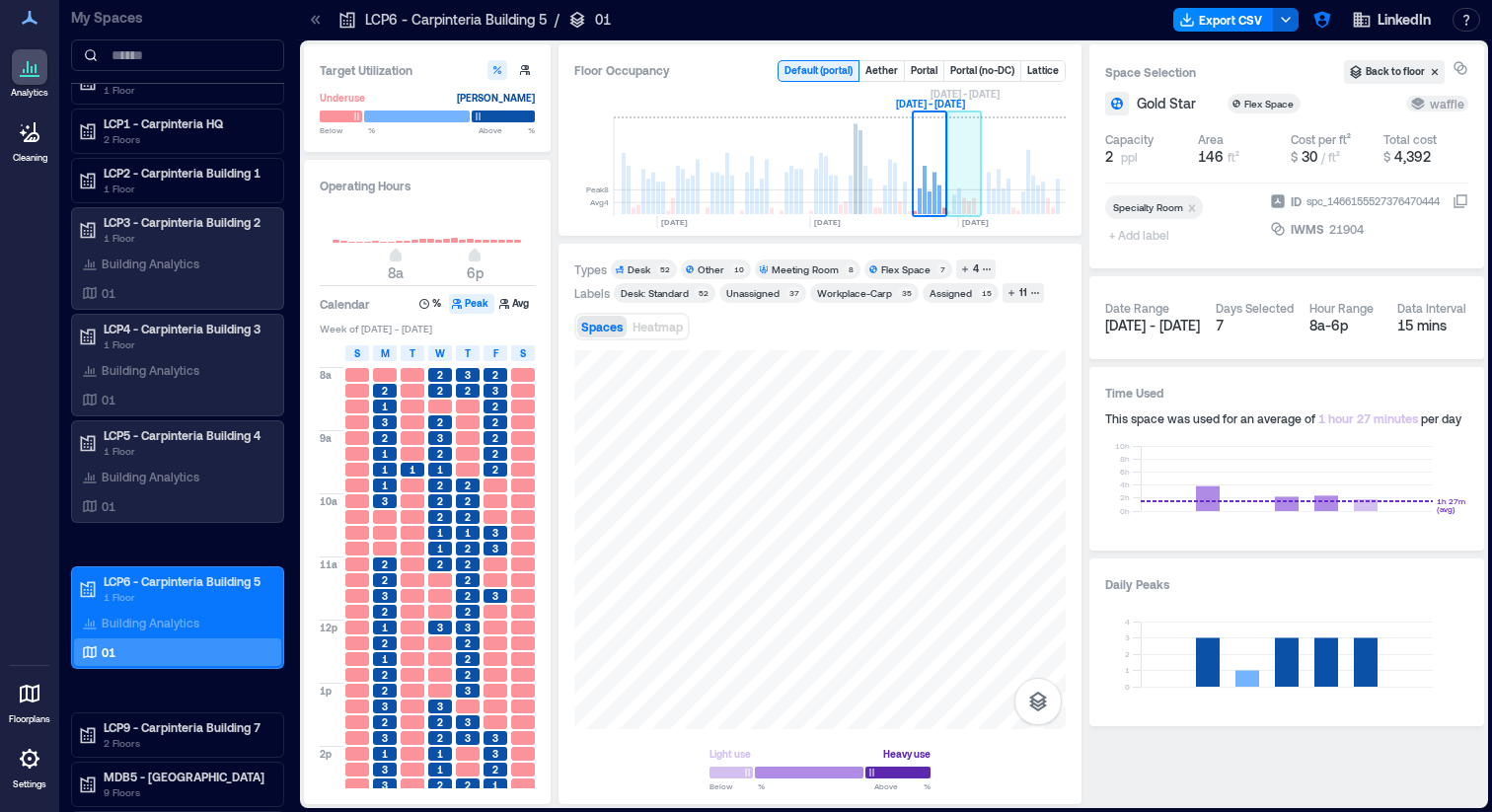 click 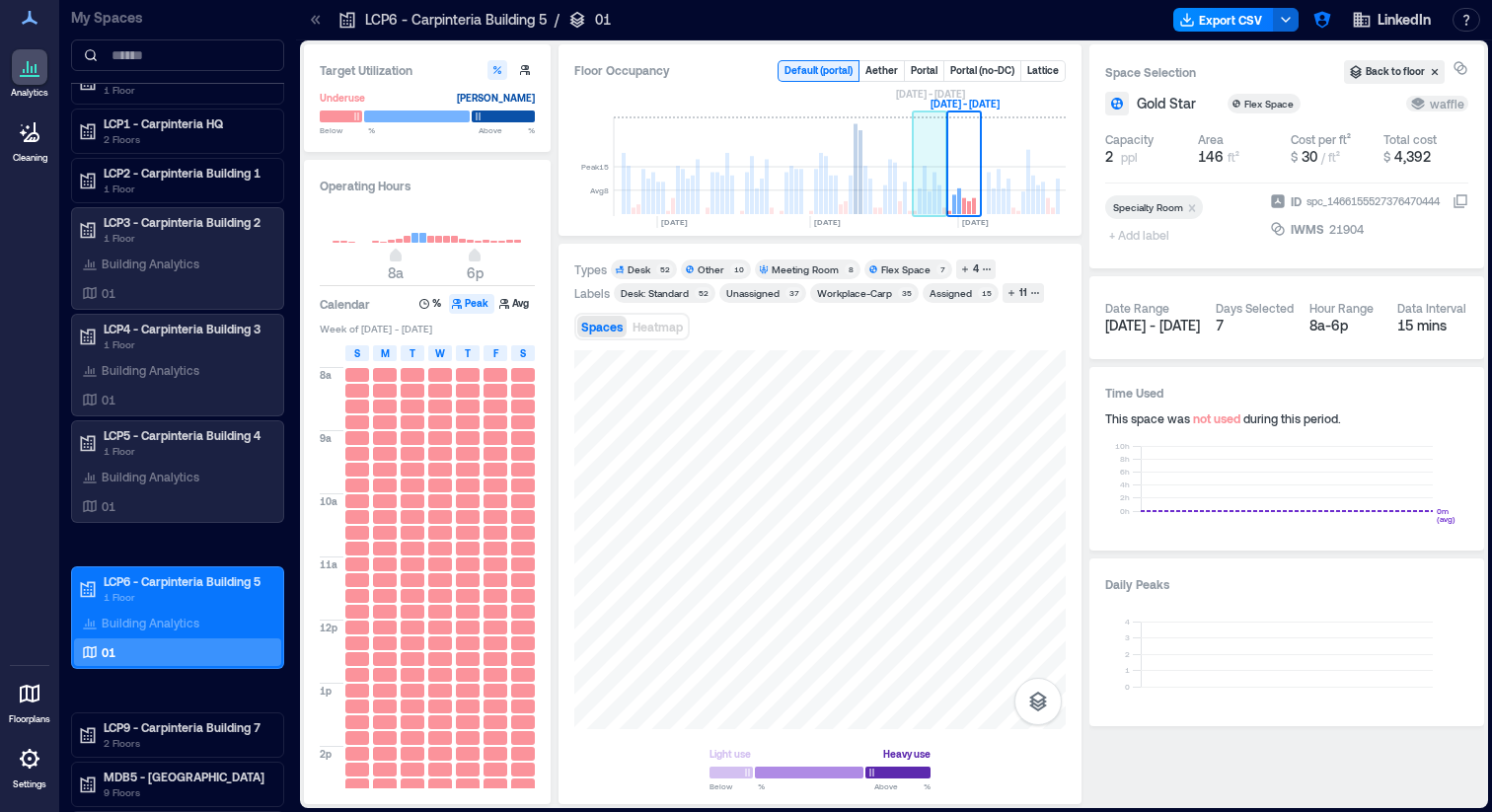 click 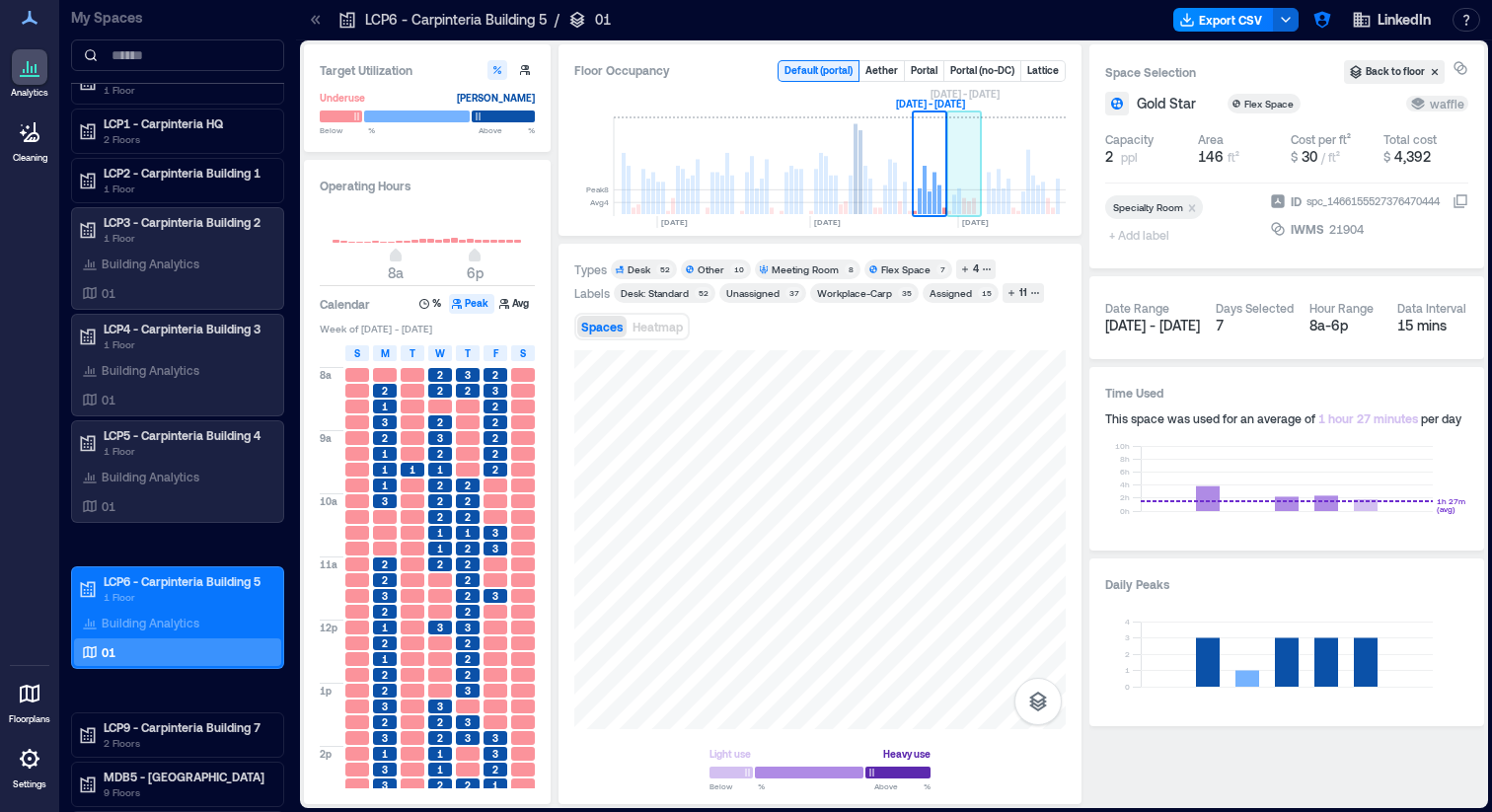 click 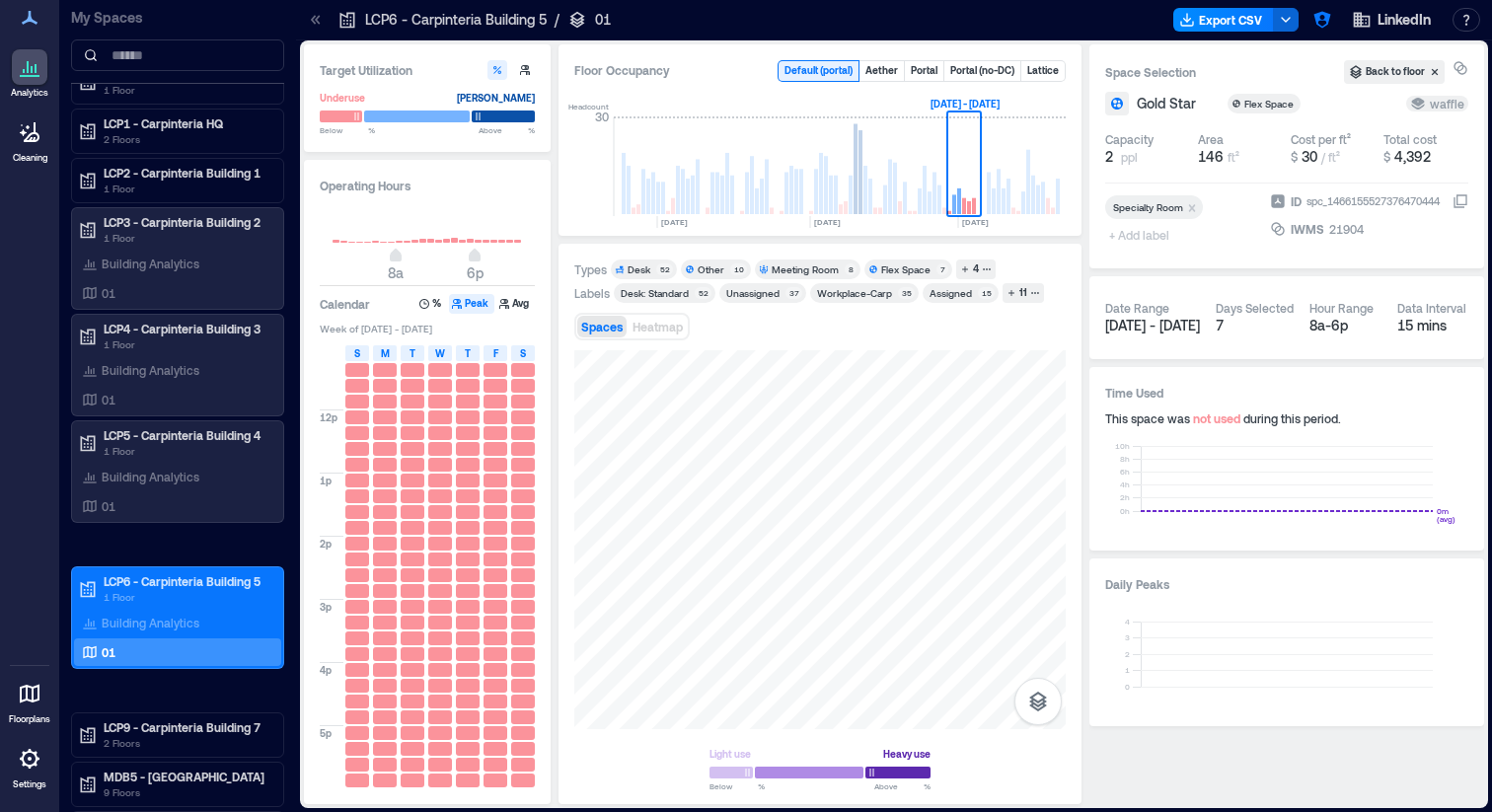 scroll, scrollTop: 0, scrollLeft: 0, axis: both 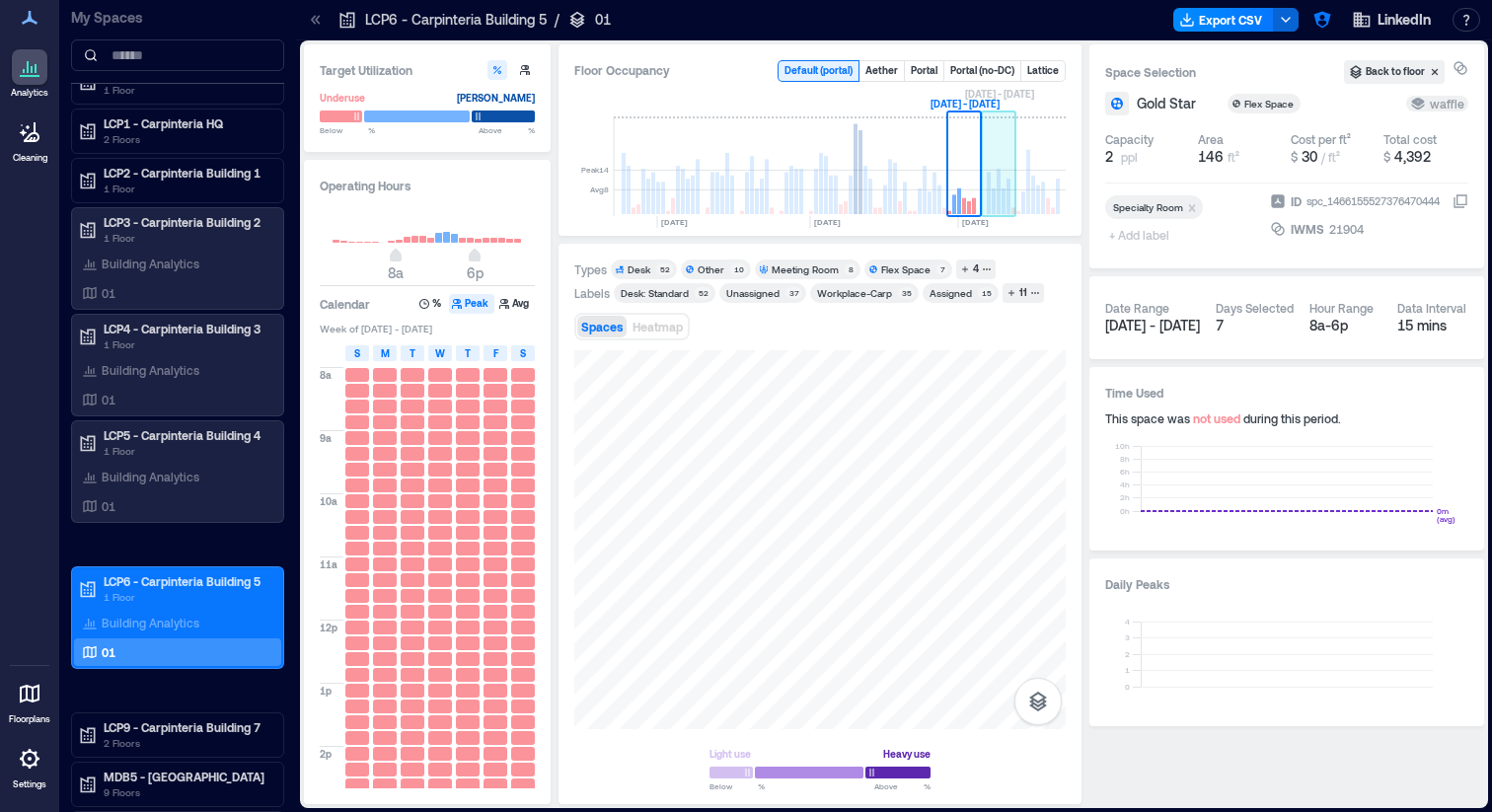 click 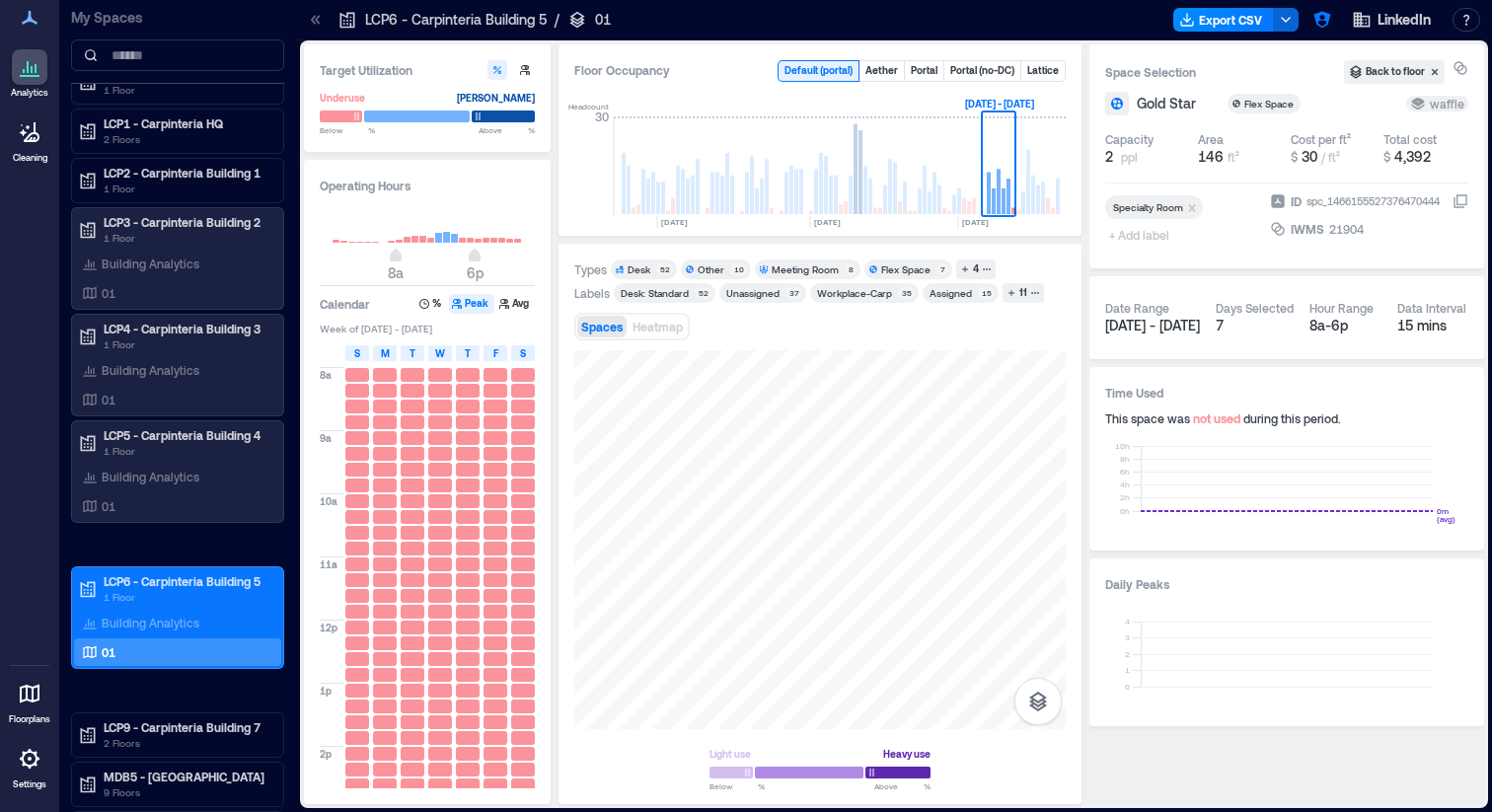 scroll, scrollTop: 210, scrollLeft: 0, axis: vertical 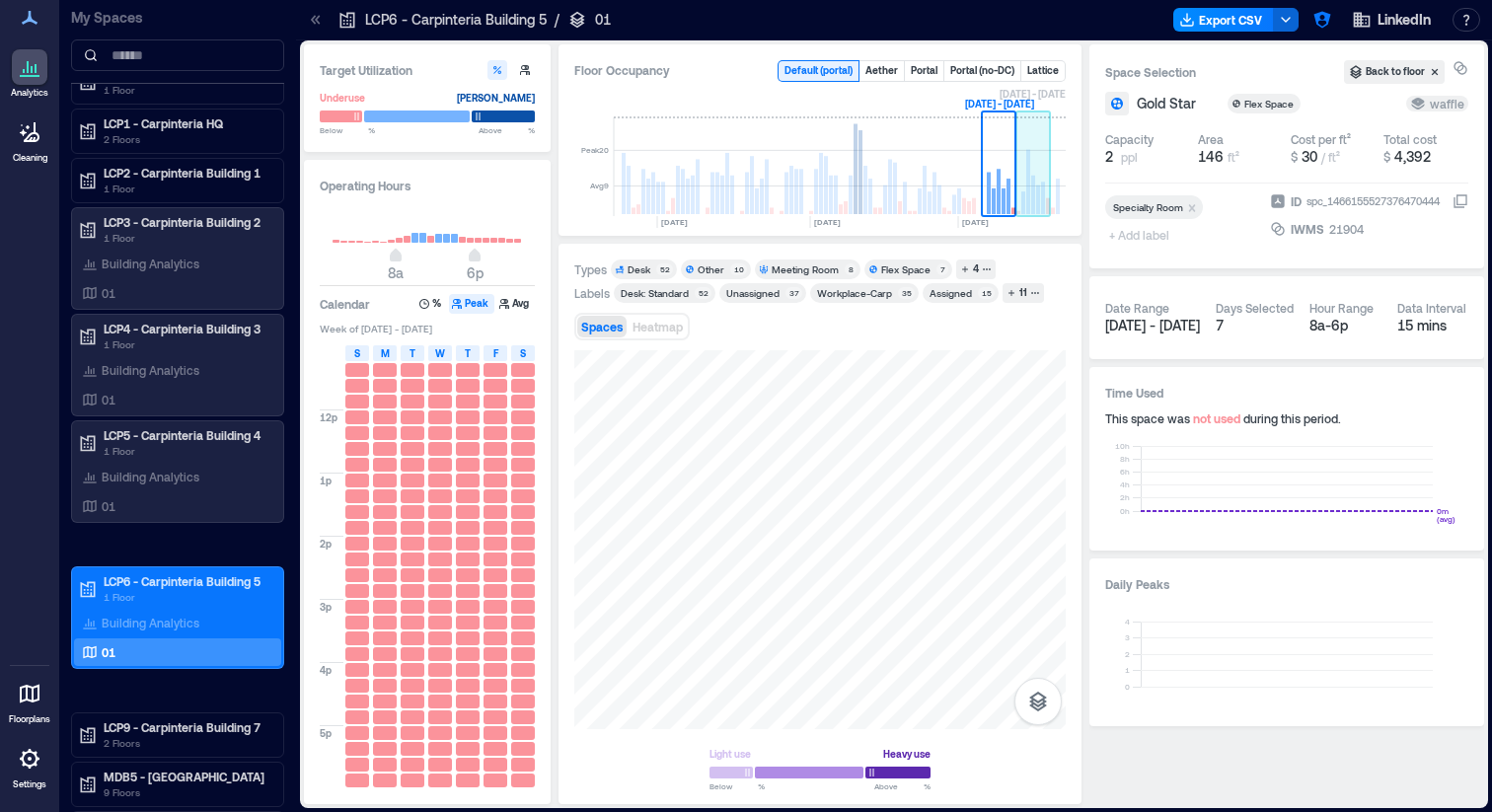 click 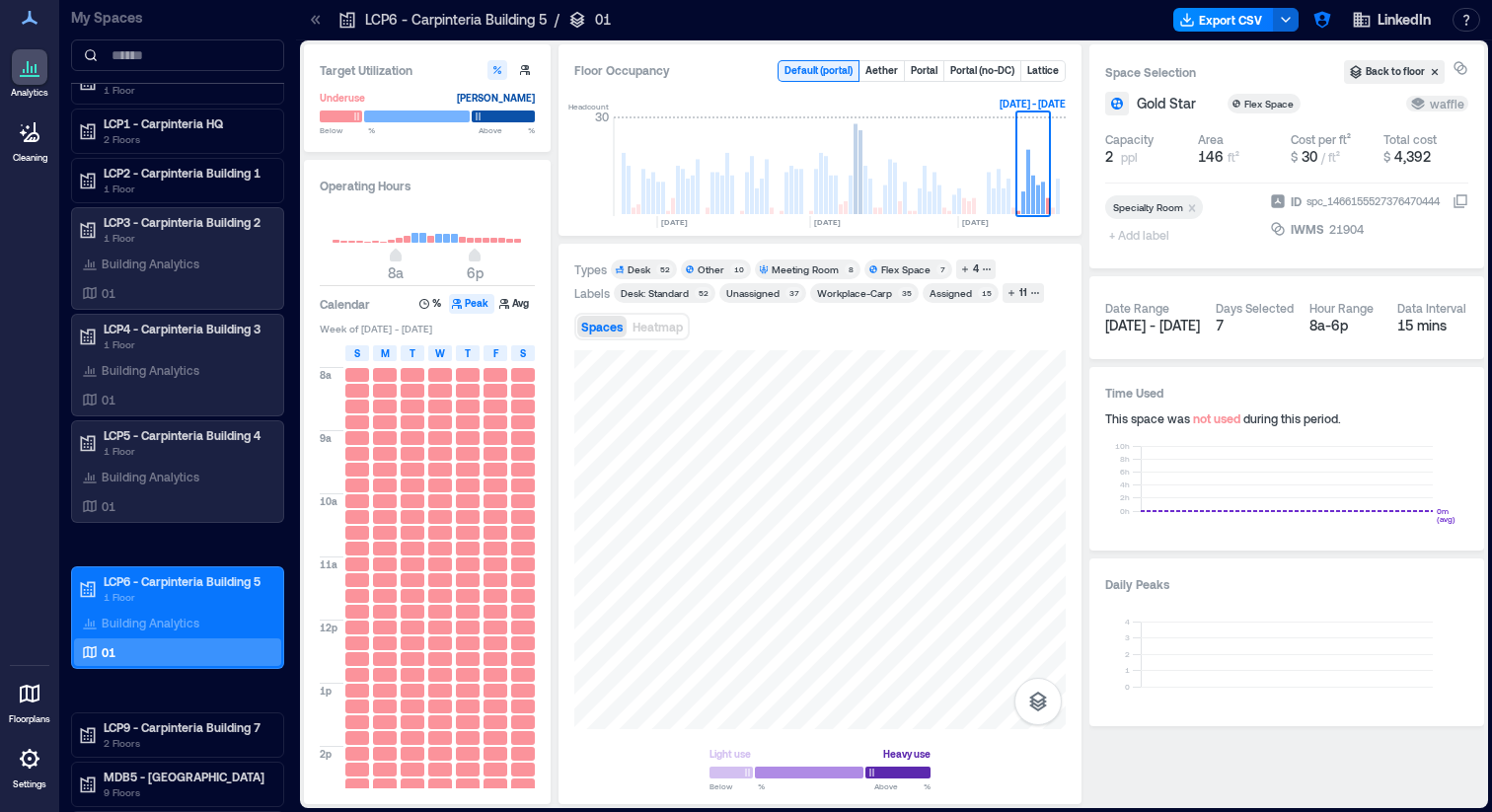 scroll, scrollTop: 210, scrollLeft: 0, axis: vertical 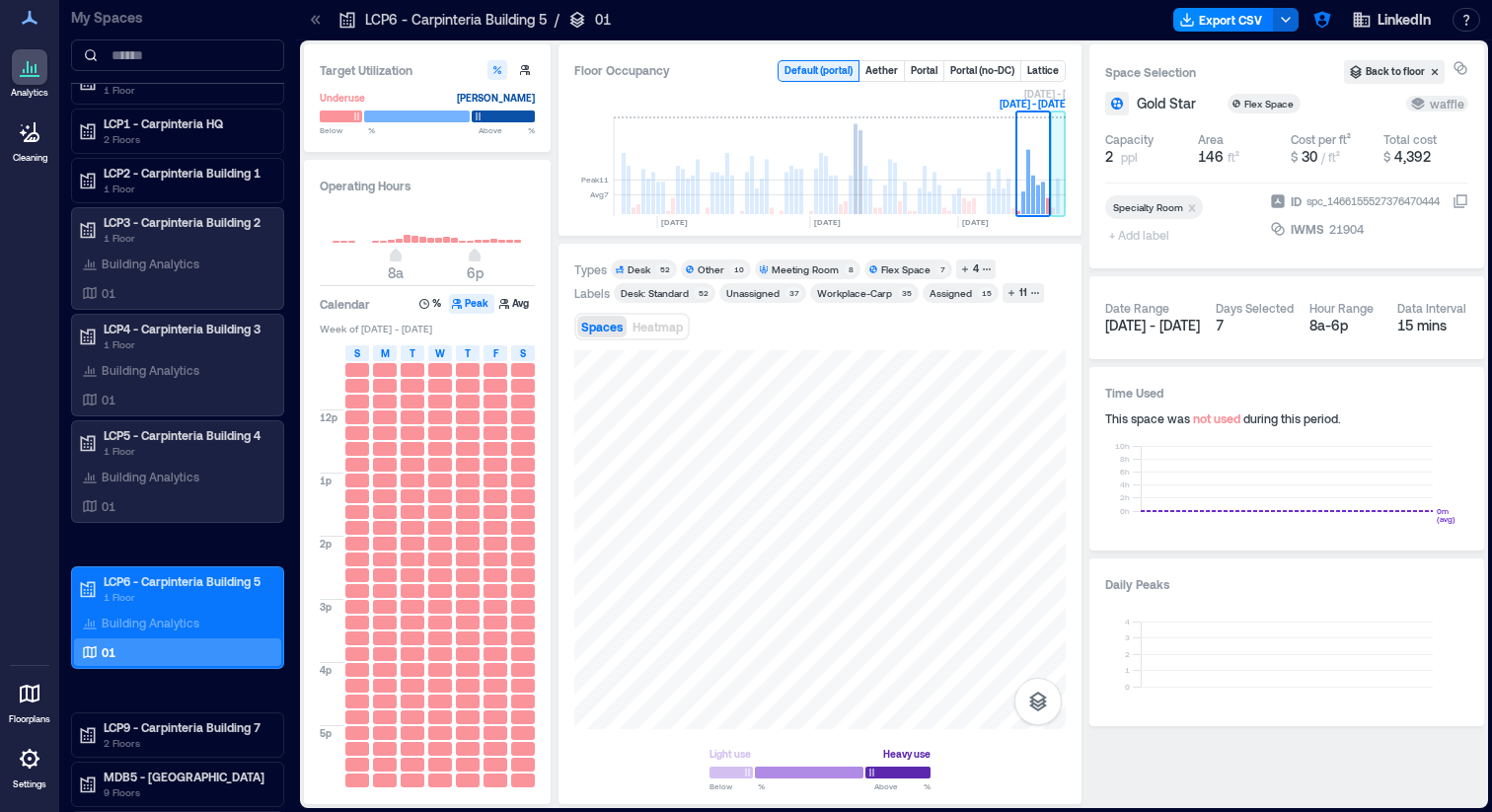 click 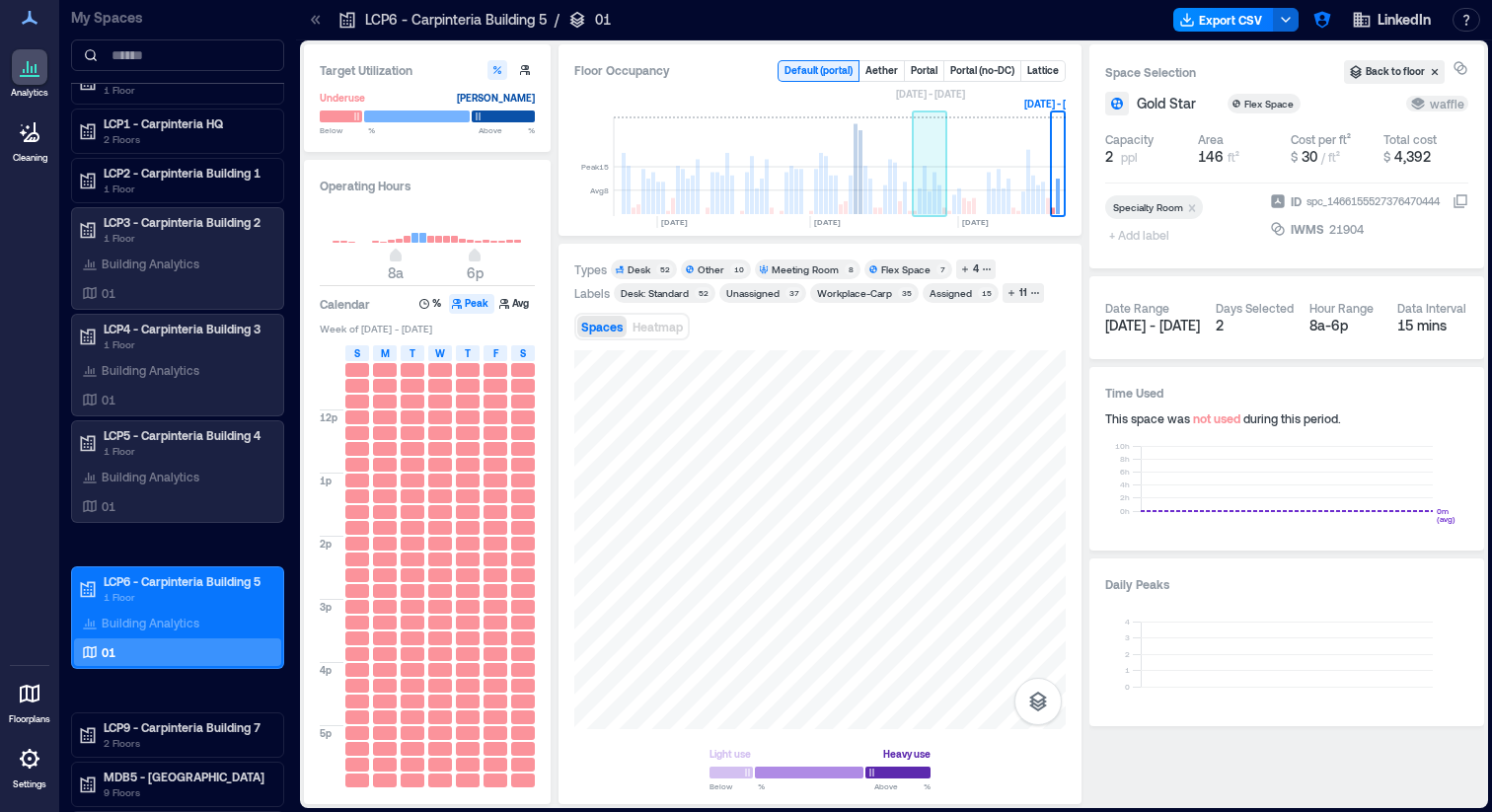 click 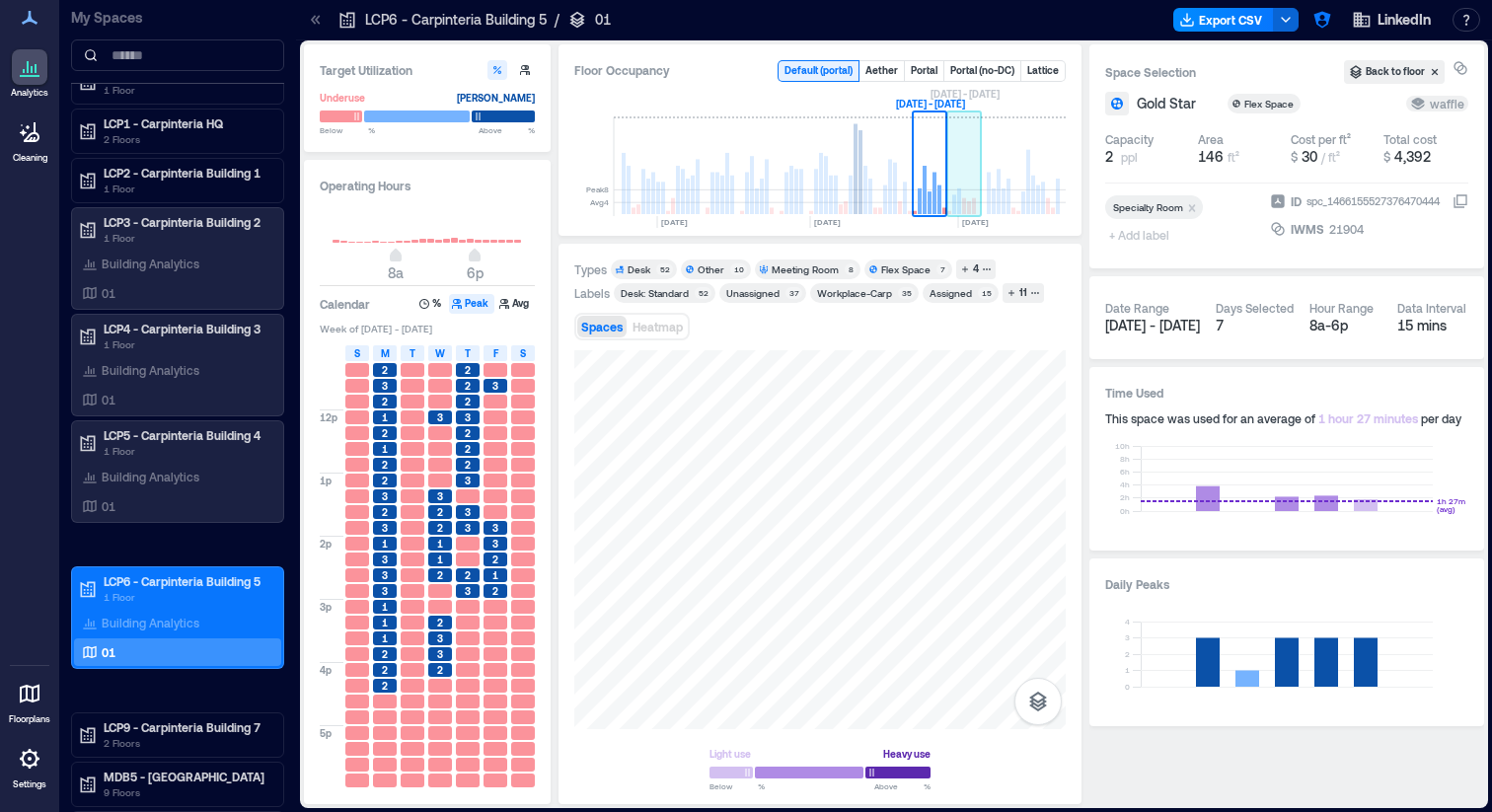 click 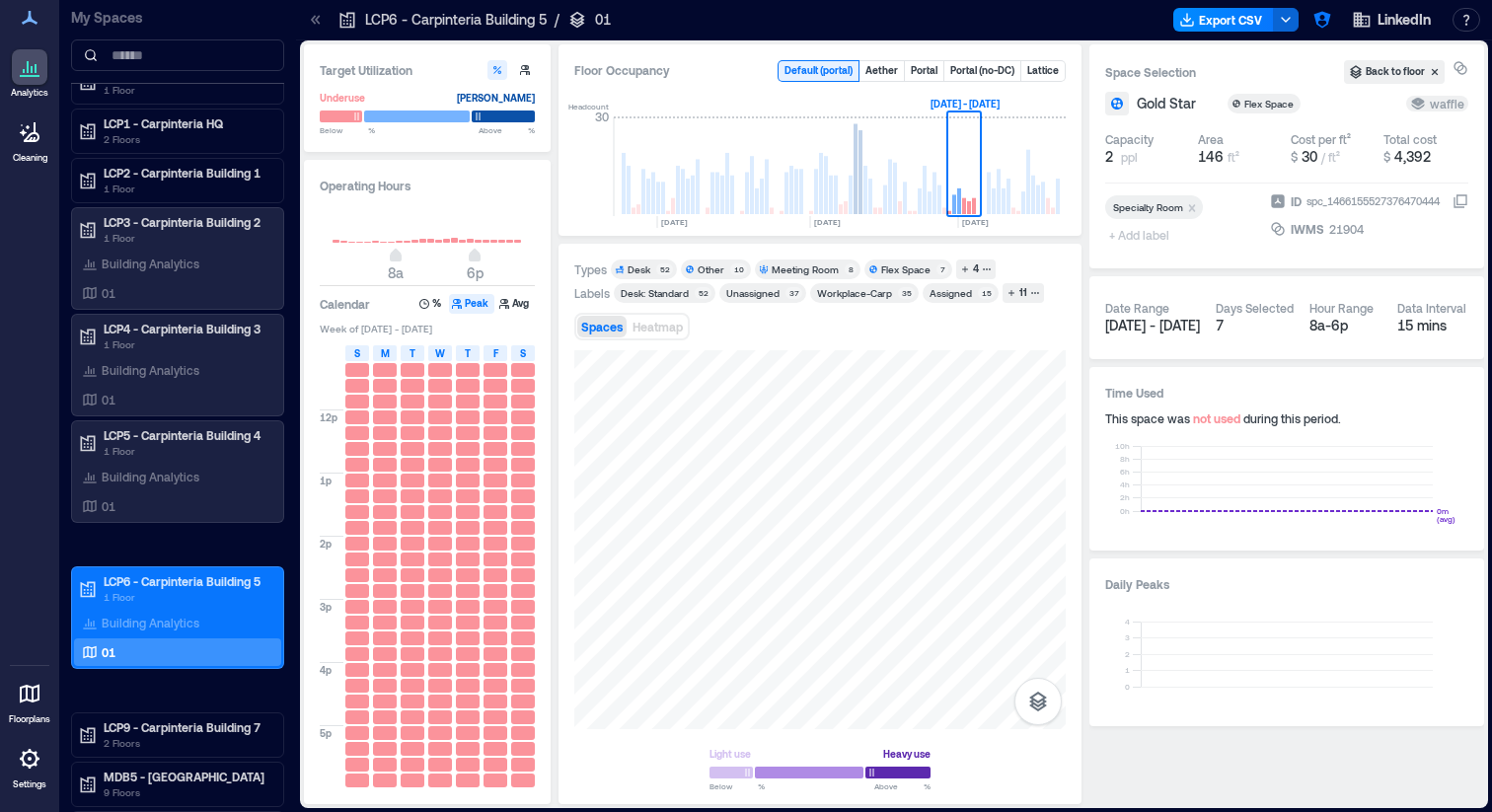scroll, scrollTop: 0, scrollLeft: 0, axis: both 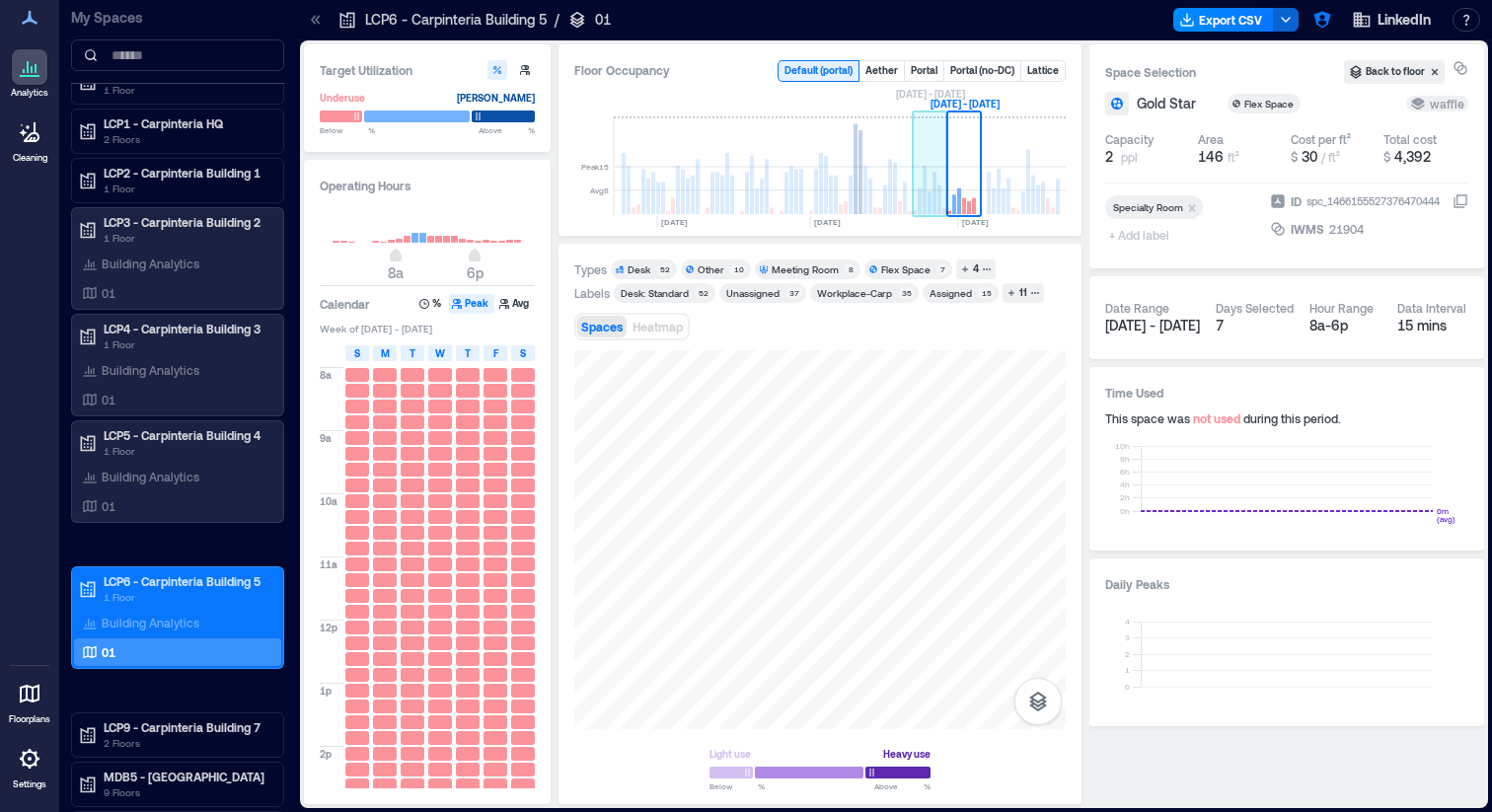 click 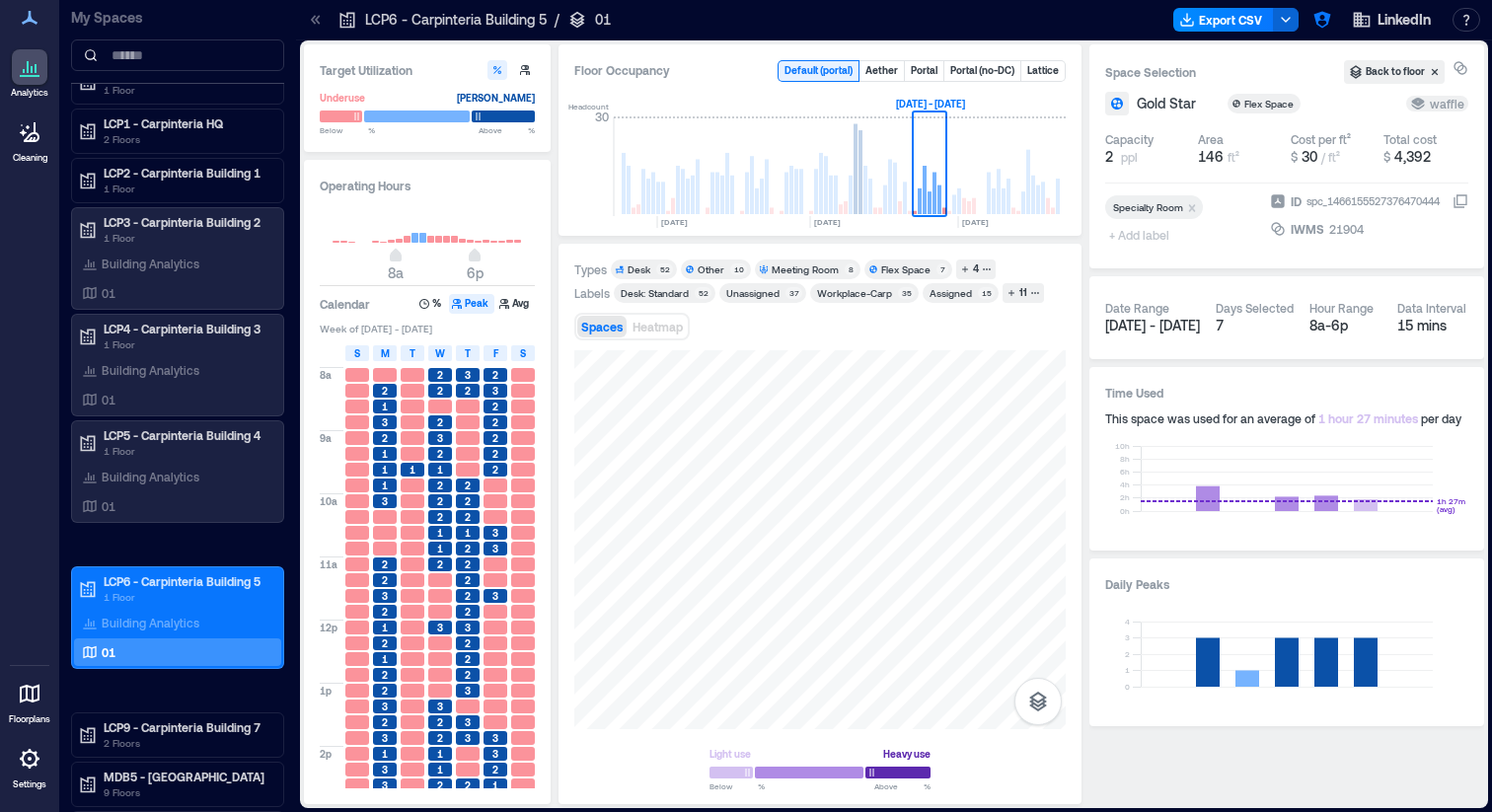 scroll, scrollTop: 210, scrollLeft: 0, axis: vertical 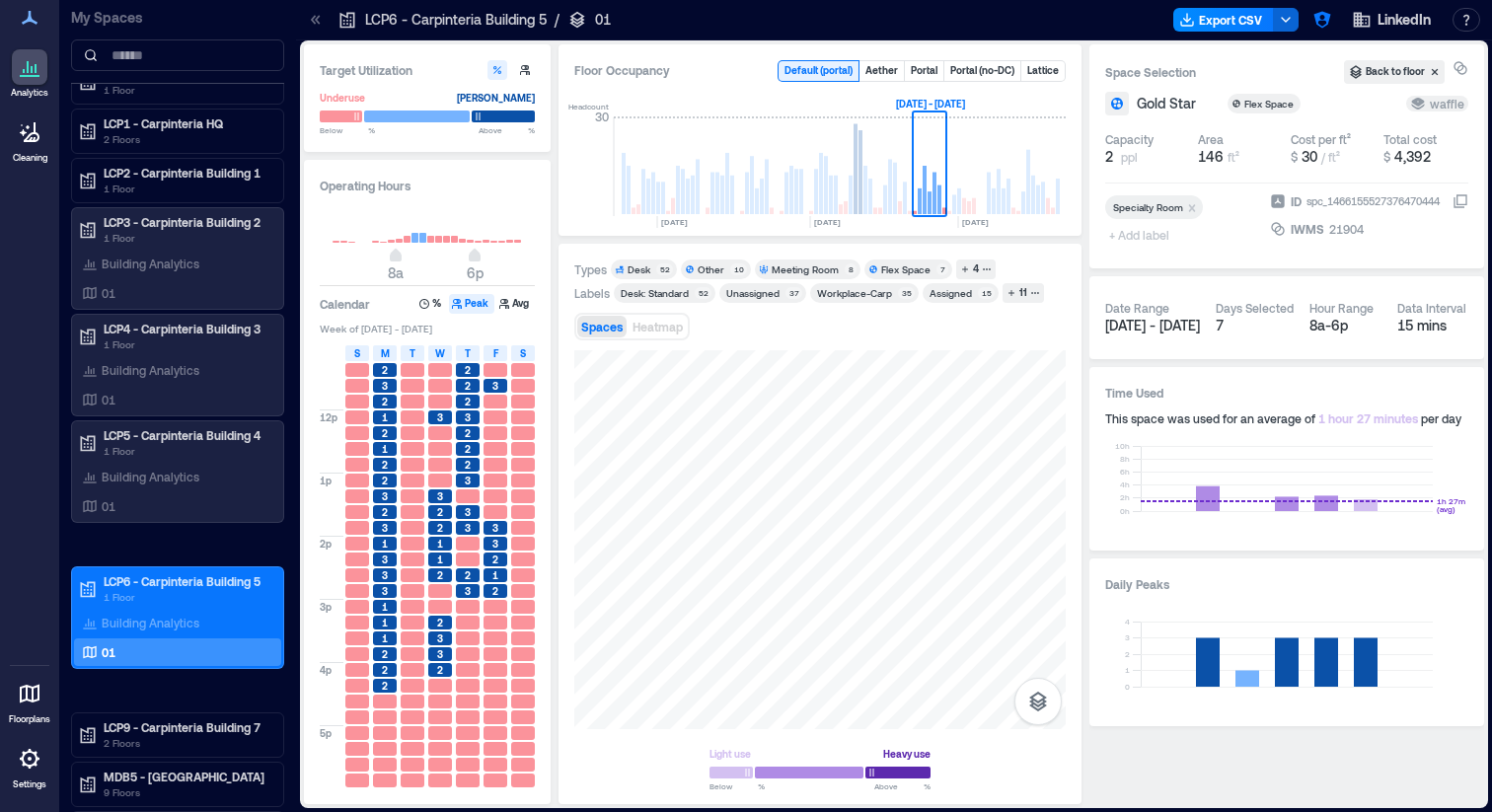 type on "**" 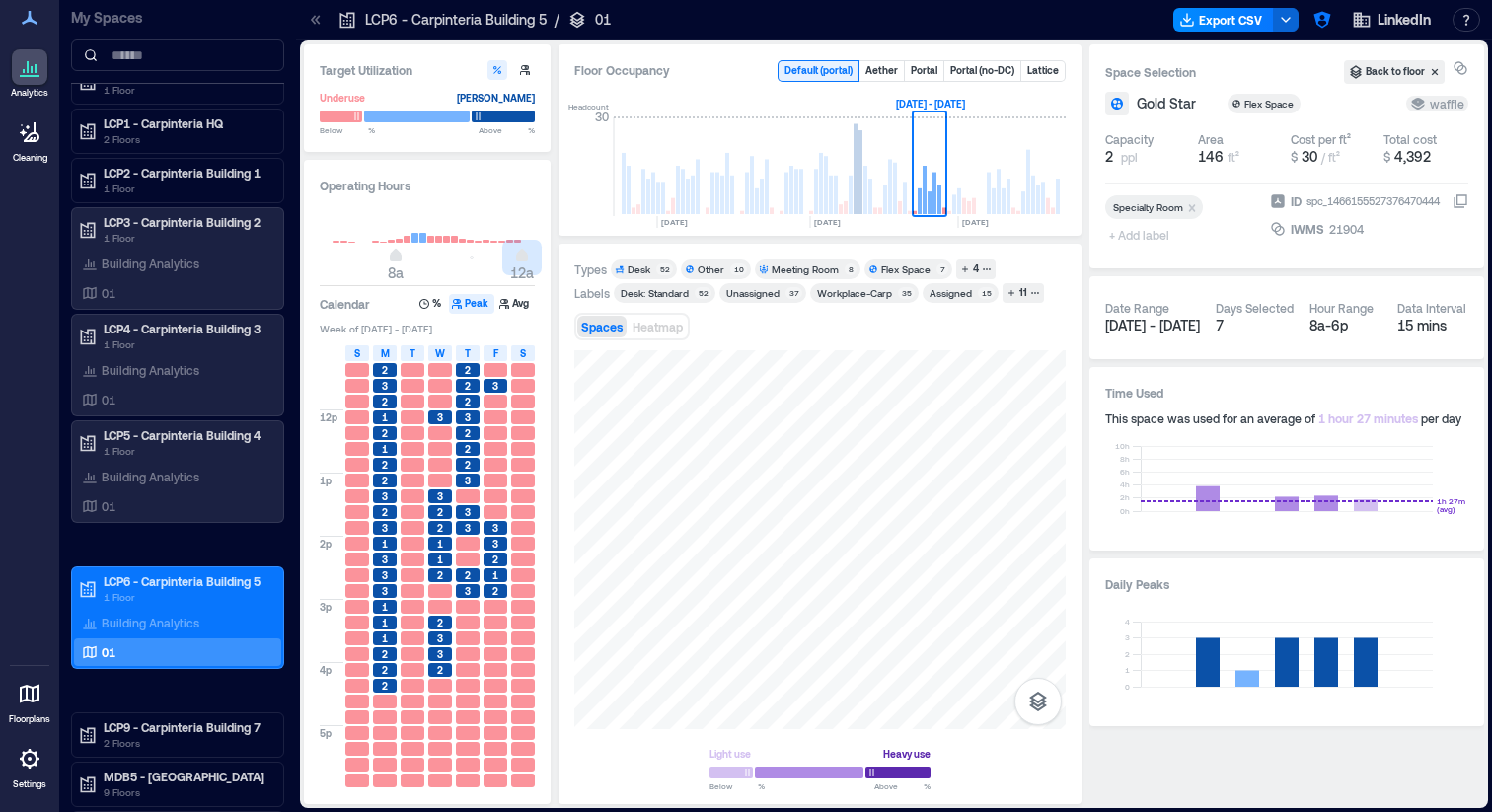 drag, startPoint x: 471, startPoint y: 256, endPoint x: 608, endPoint y: 256, distance: 137 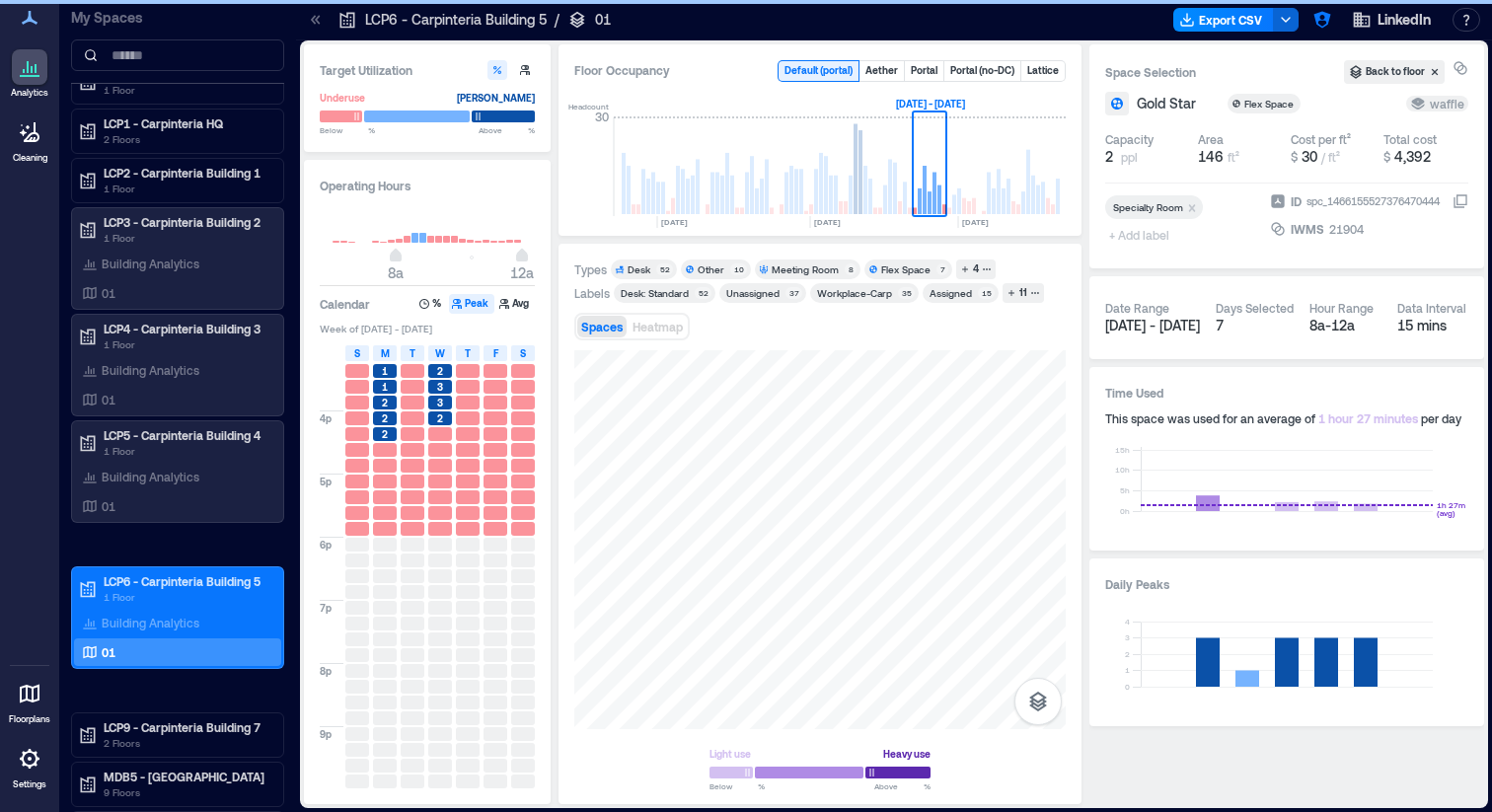 scroll, scrollTop: 589, scrollLeft: 0, axis: vertical 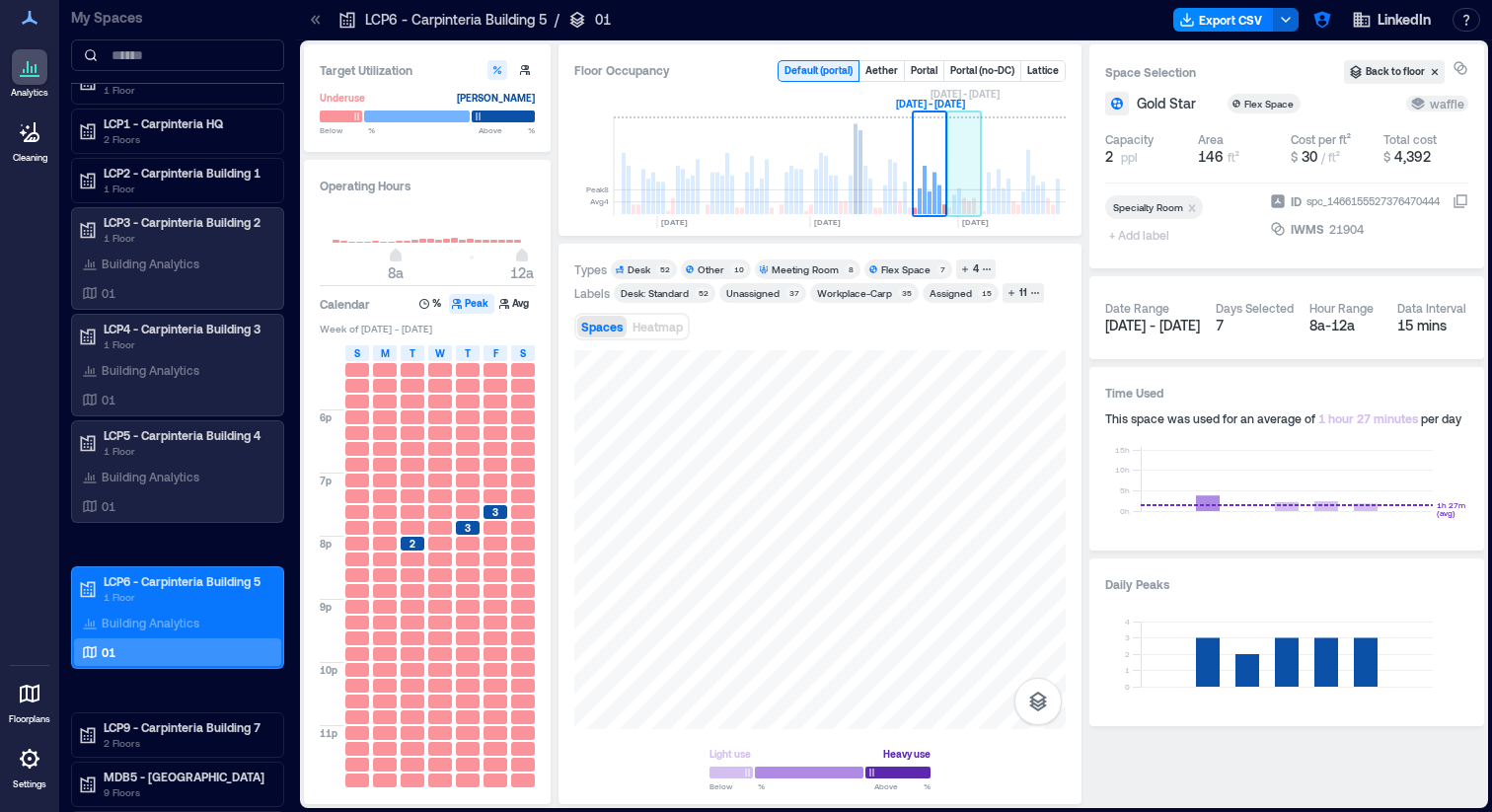 click 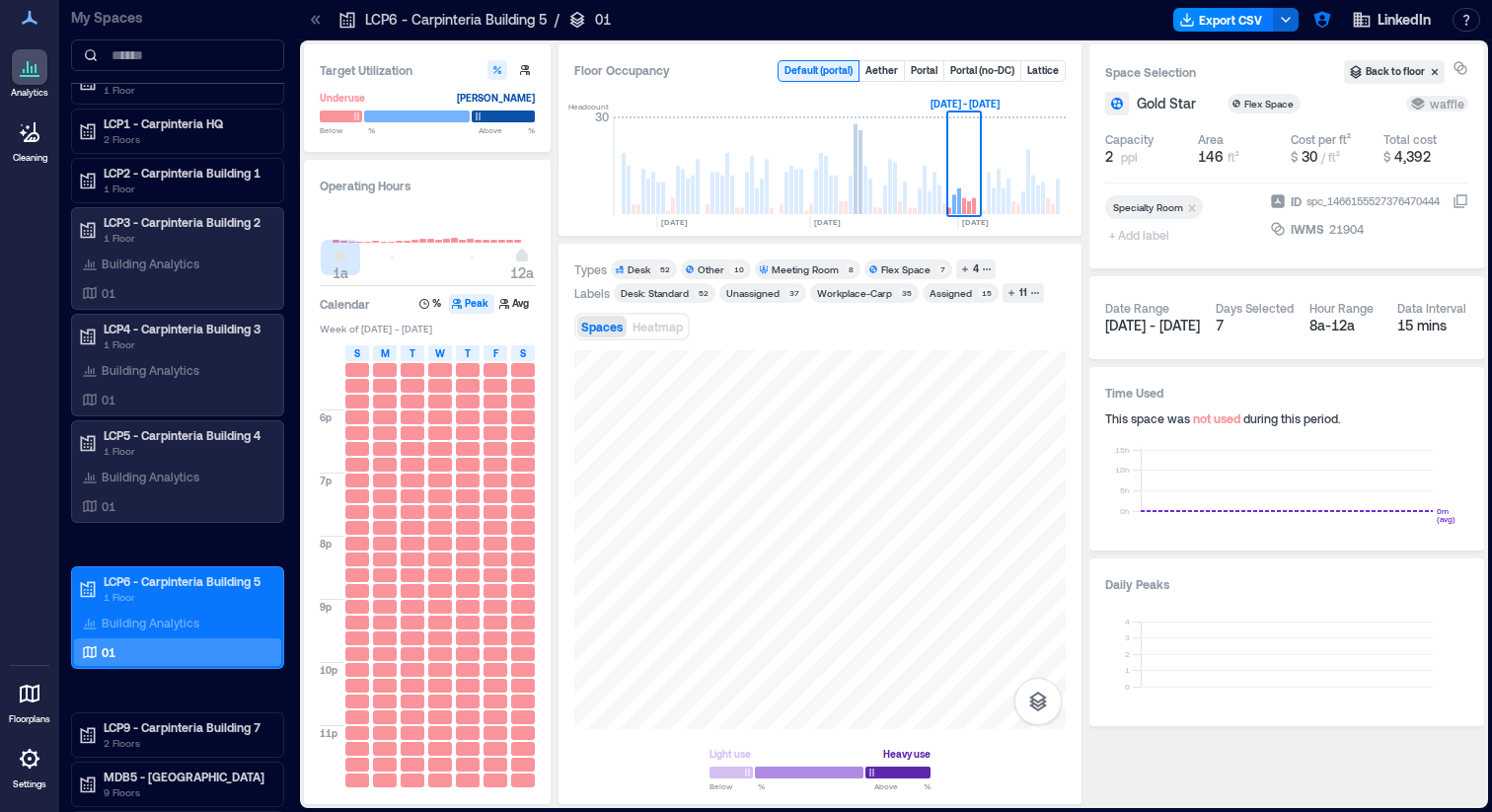 type on "*" 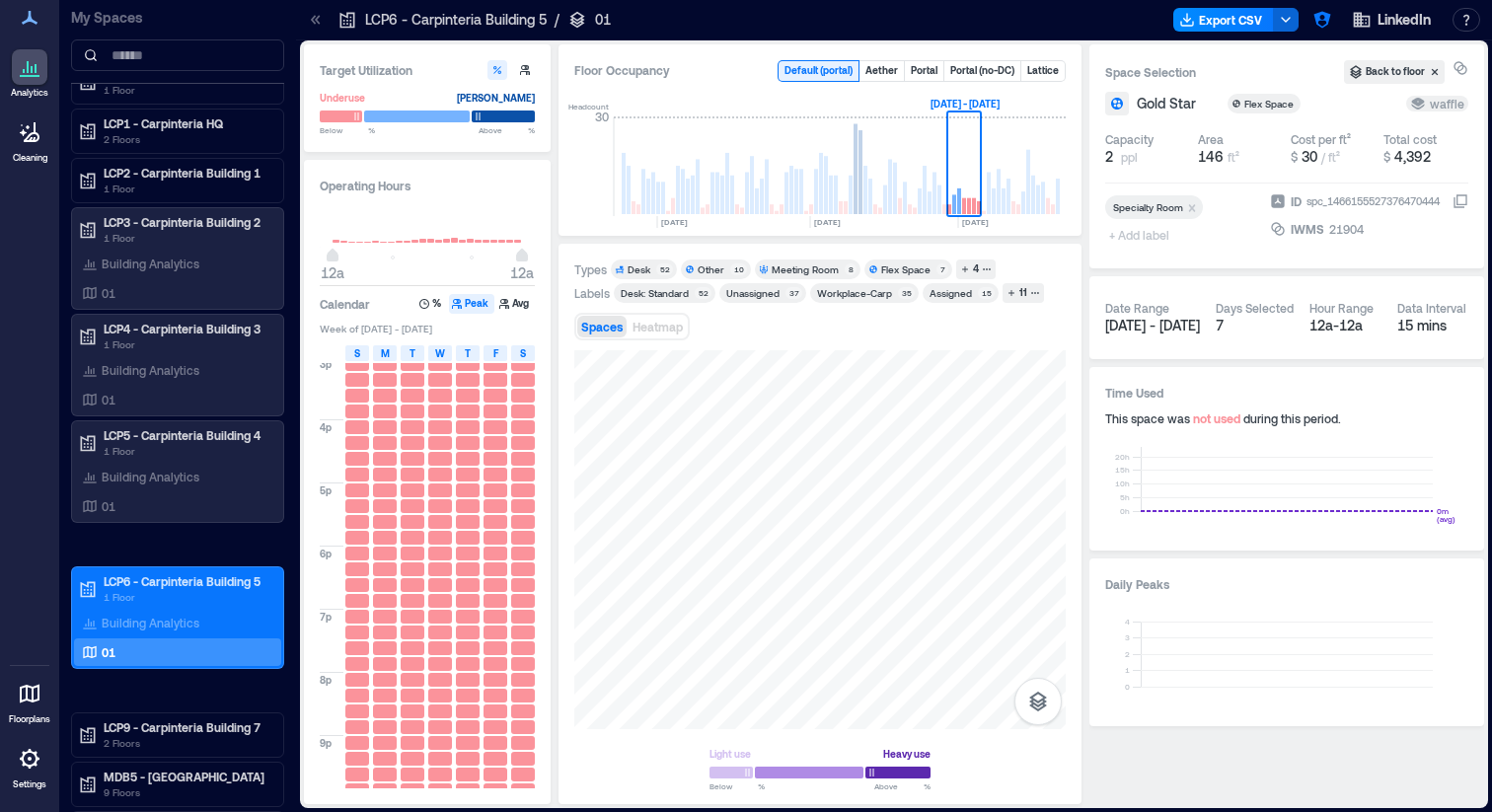 scroll, scrollTop: 1094, scrollLeft: 0, axis: vertical 